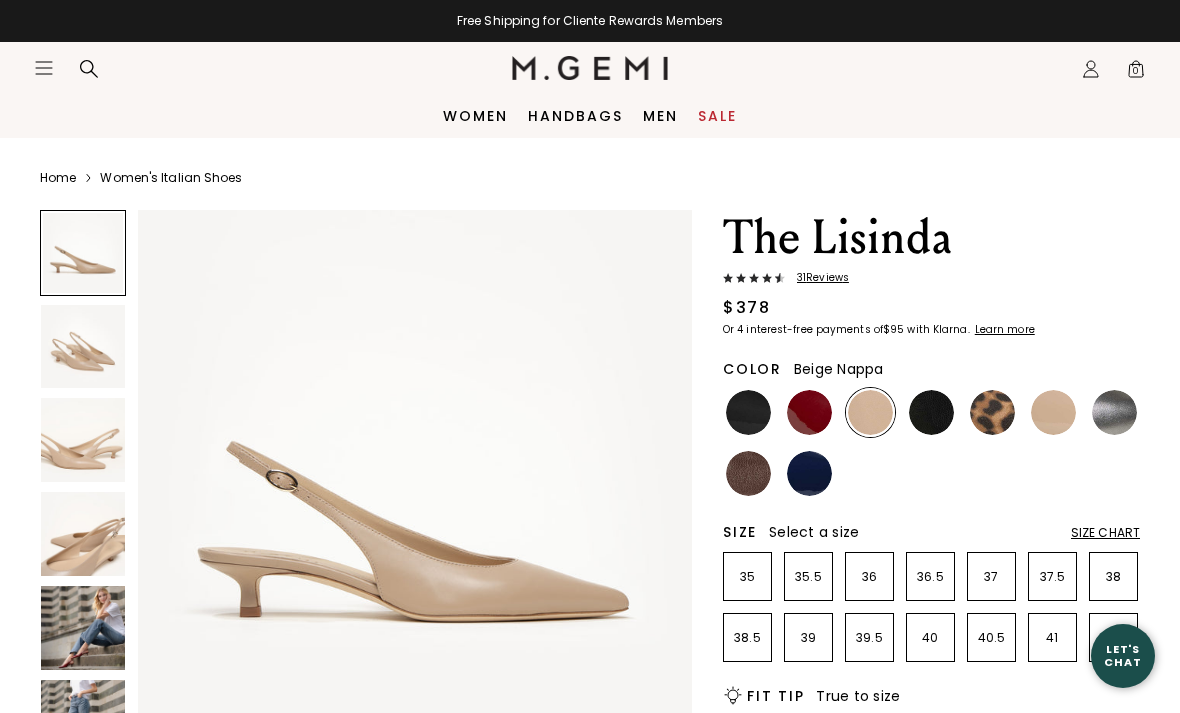 scroll, scrollTop: 0, scrollLeft: 0, axis: both 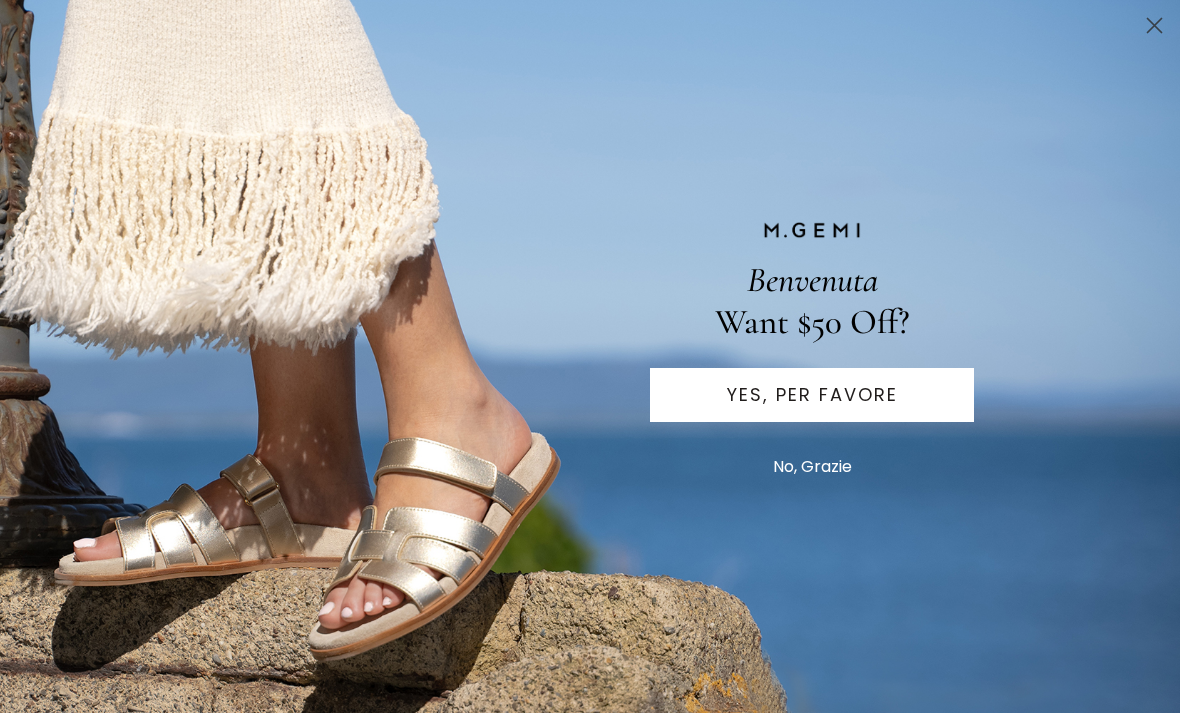 click on "No, Grazie" at bounding box center [812, 467] 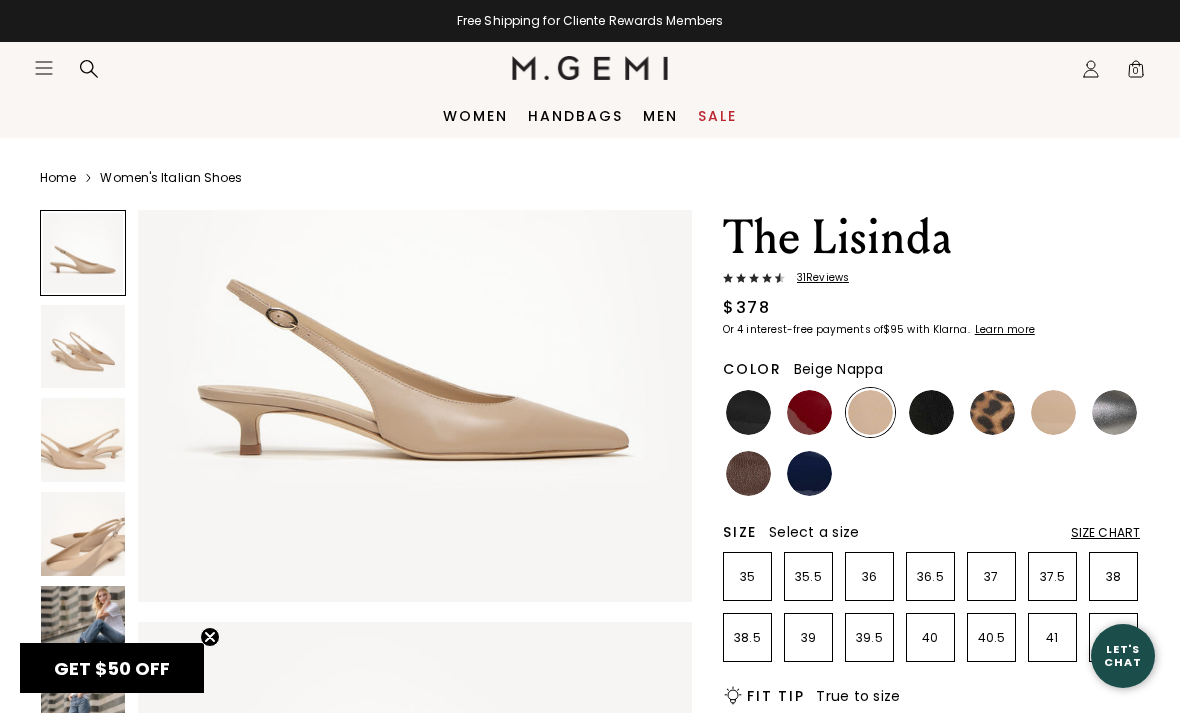 scroll, scrollTop: 164, scrollLeft: 0, axis: vertical 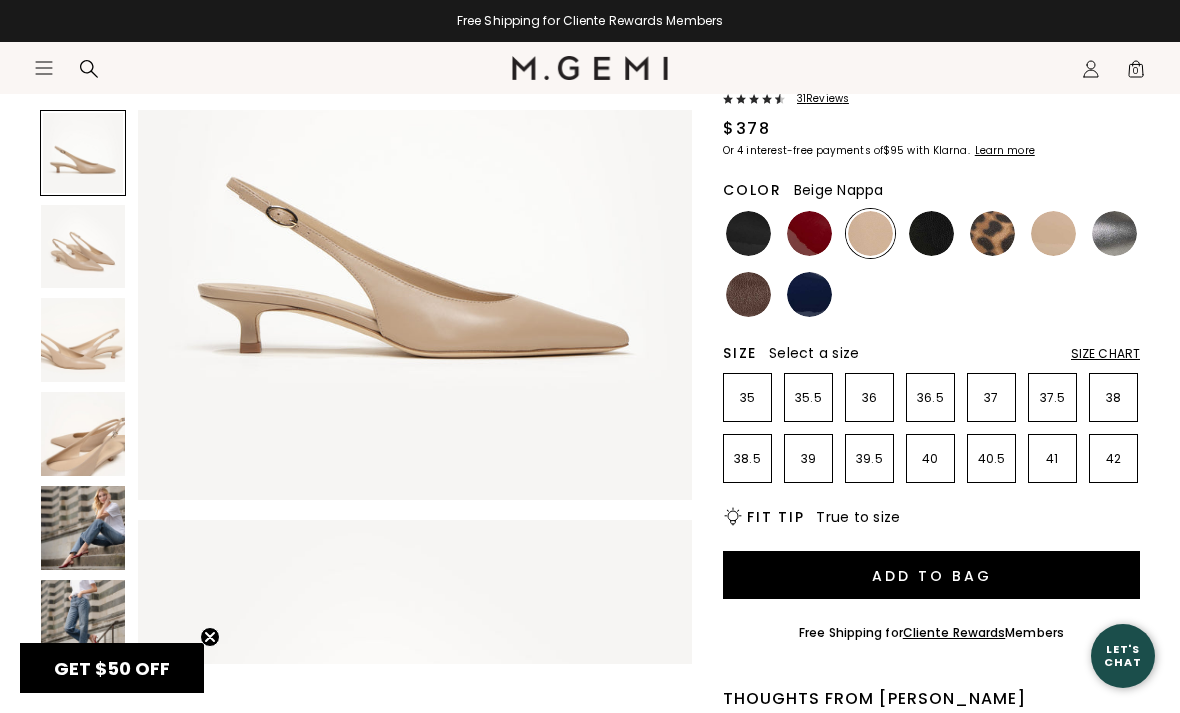 click at bounding box center (83, 528) 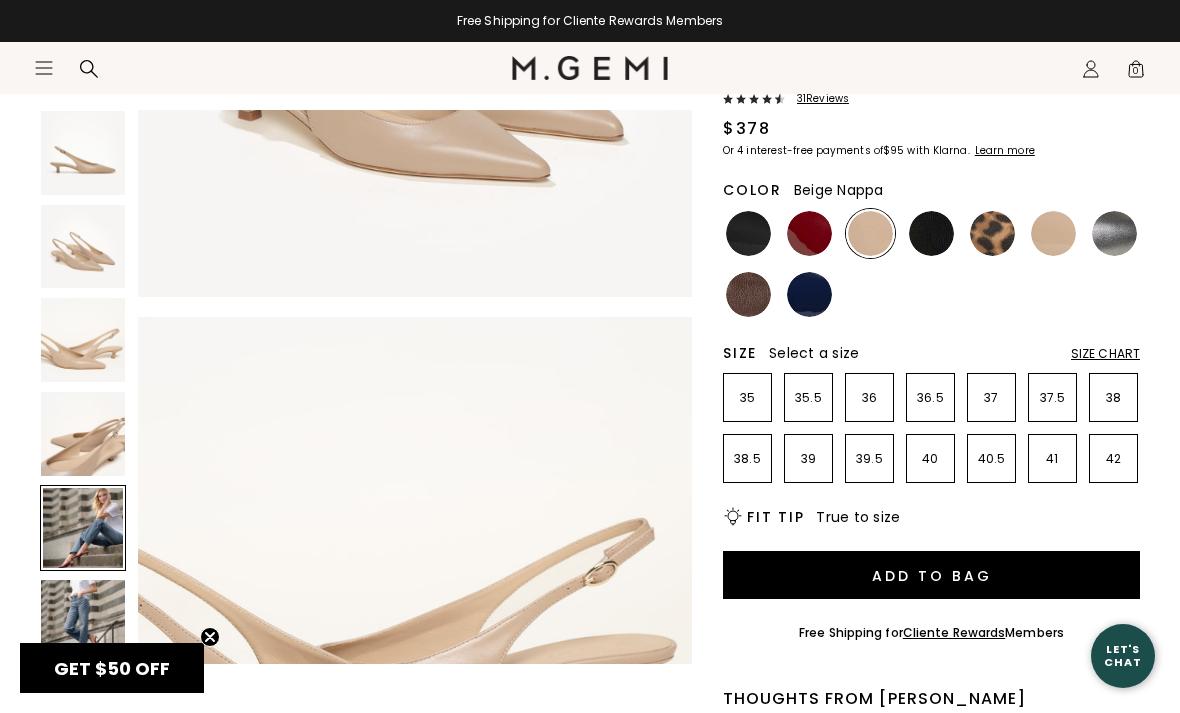 scroll, scrollTop: 2297, scrollLeft: 0, axis: vertical 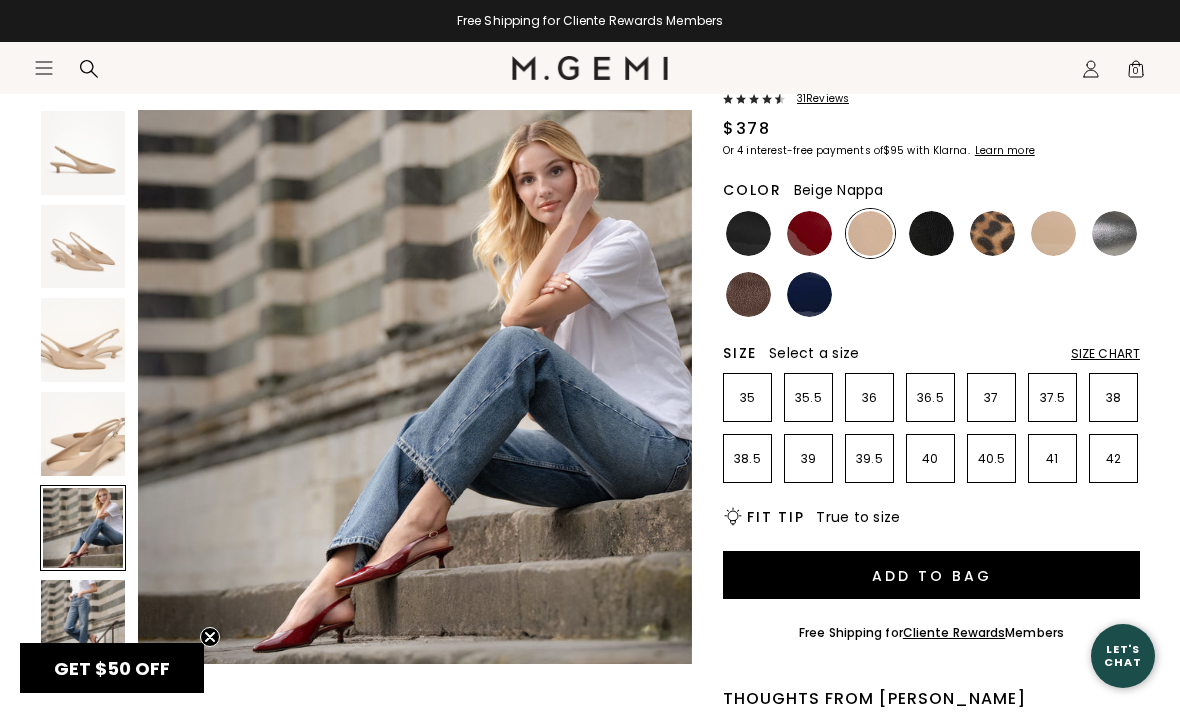 click at bounding box center [83, 434] 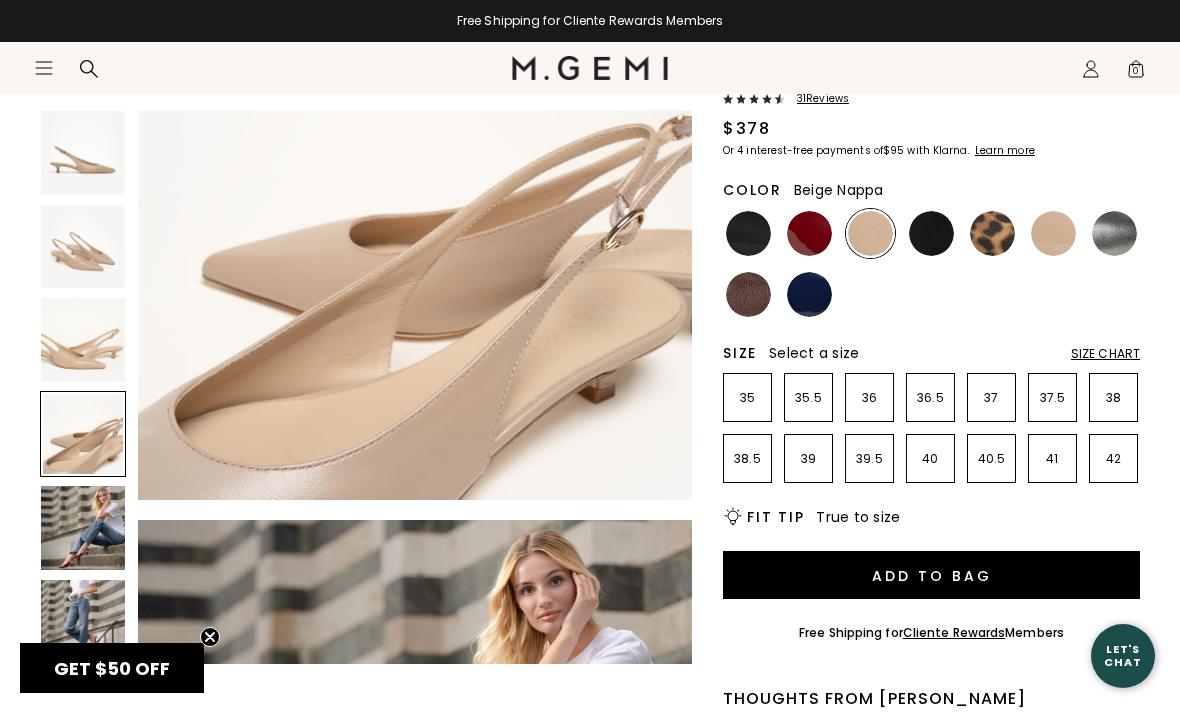 scroll, scrollTop: 1723, scrollLeft: 0, axis: vertical 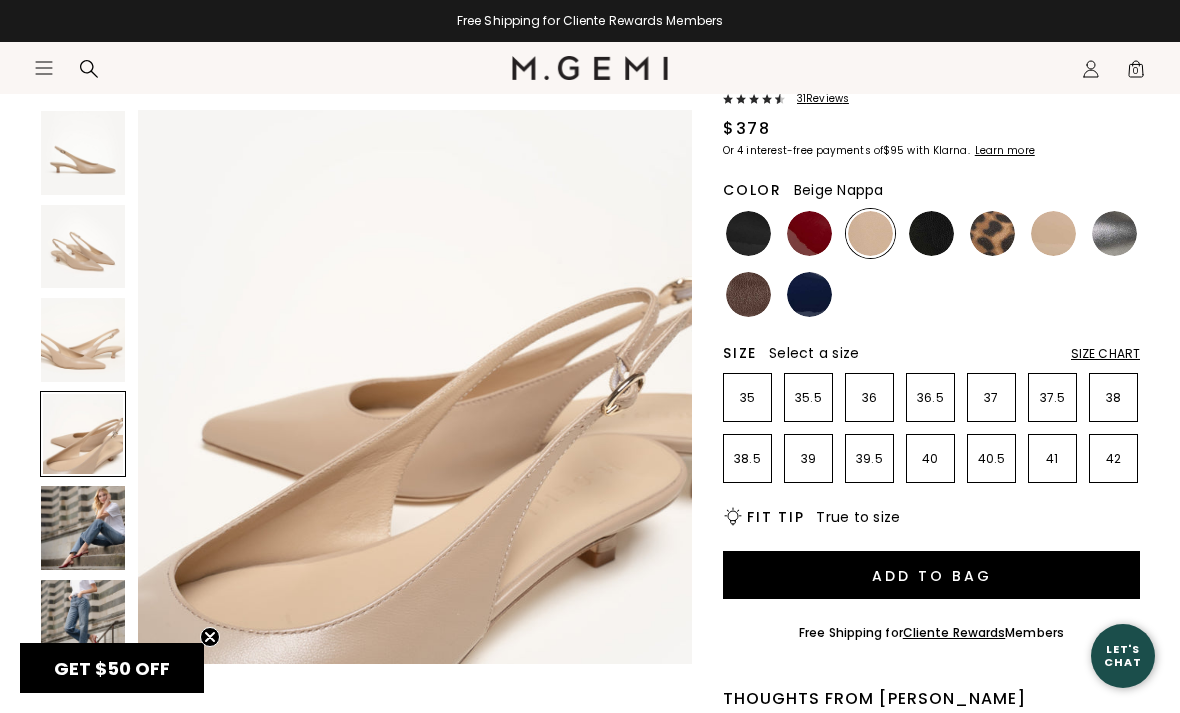 click at bounding box center [83, 340] 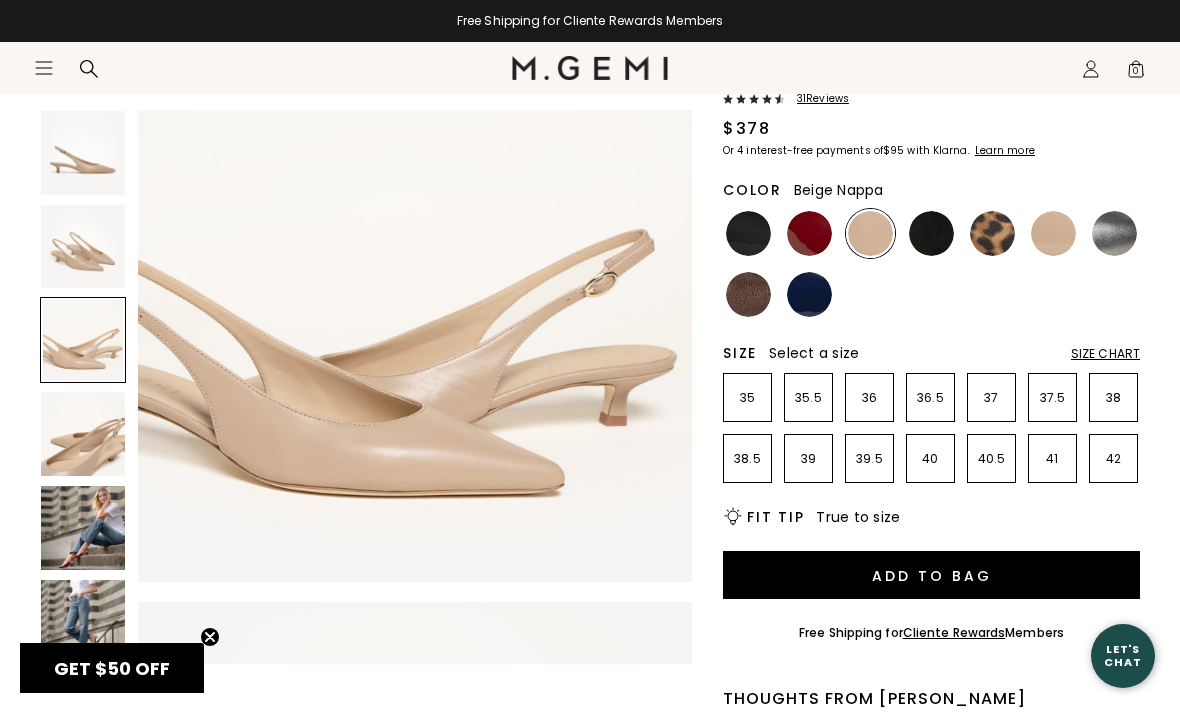 scroll, scrollTop: 1149, scrollLeft: 0, axis: vertical 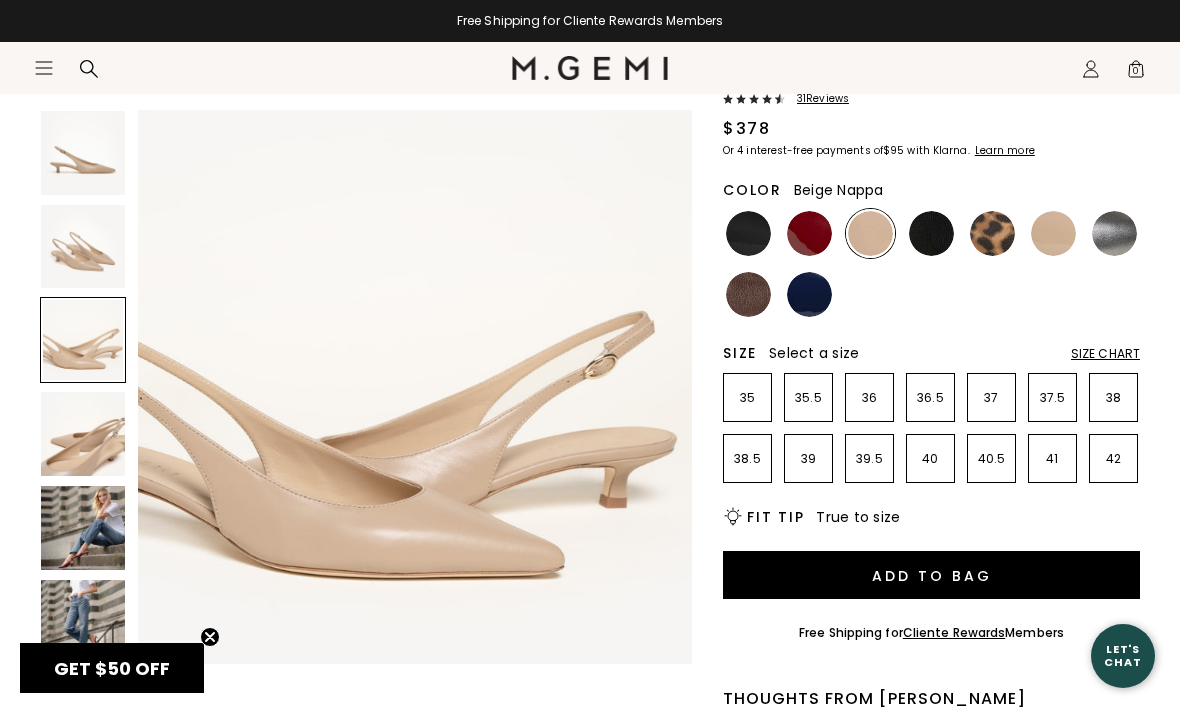 click at bounding box center (83, 247) 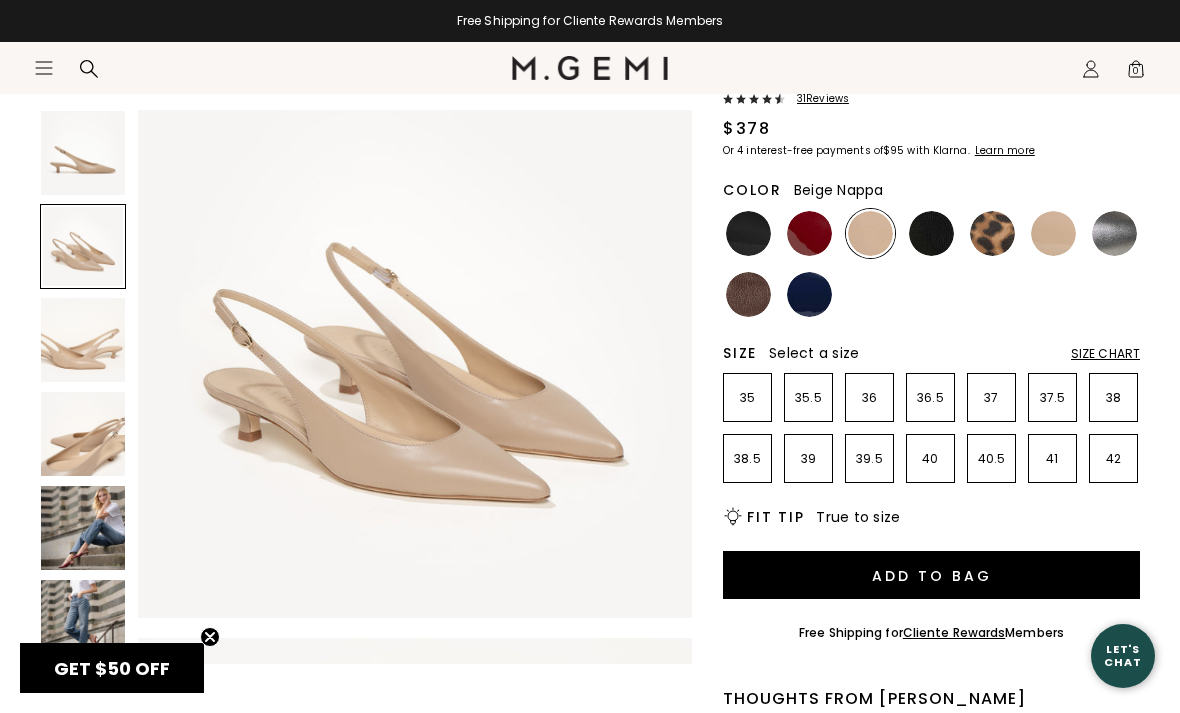 scroll, scrollTop: 574, scrollLeft: 0, axis: vertical 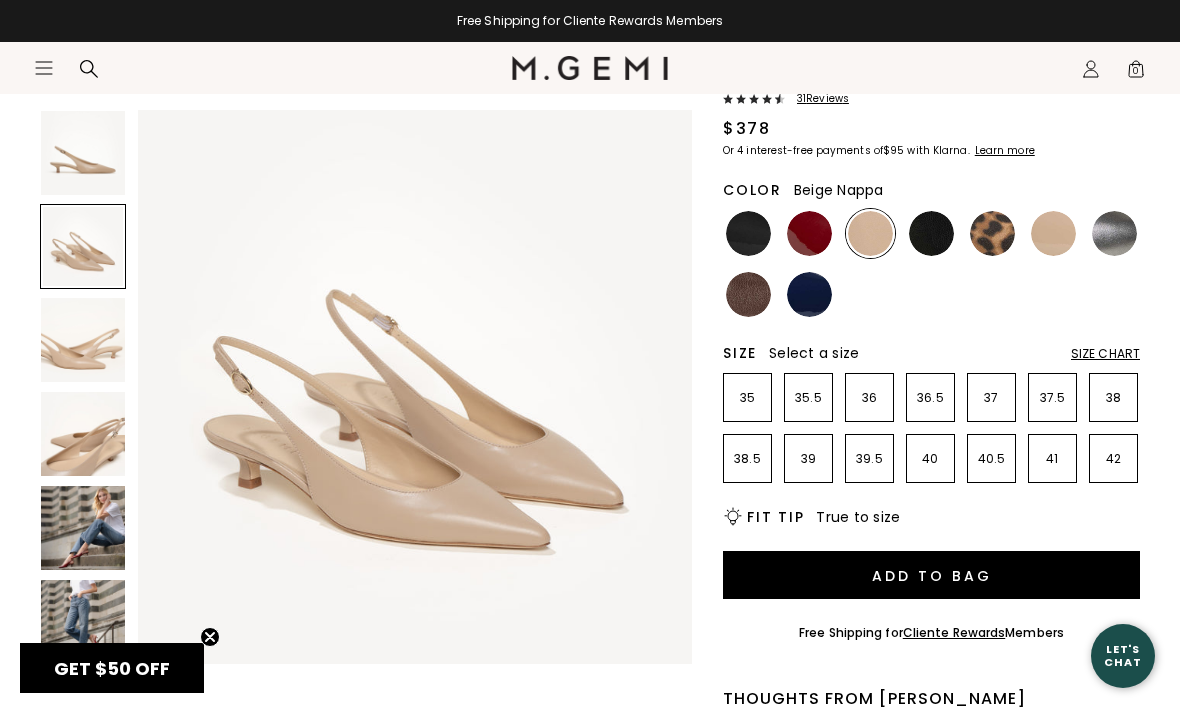 click at bounding box center (83, 153) 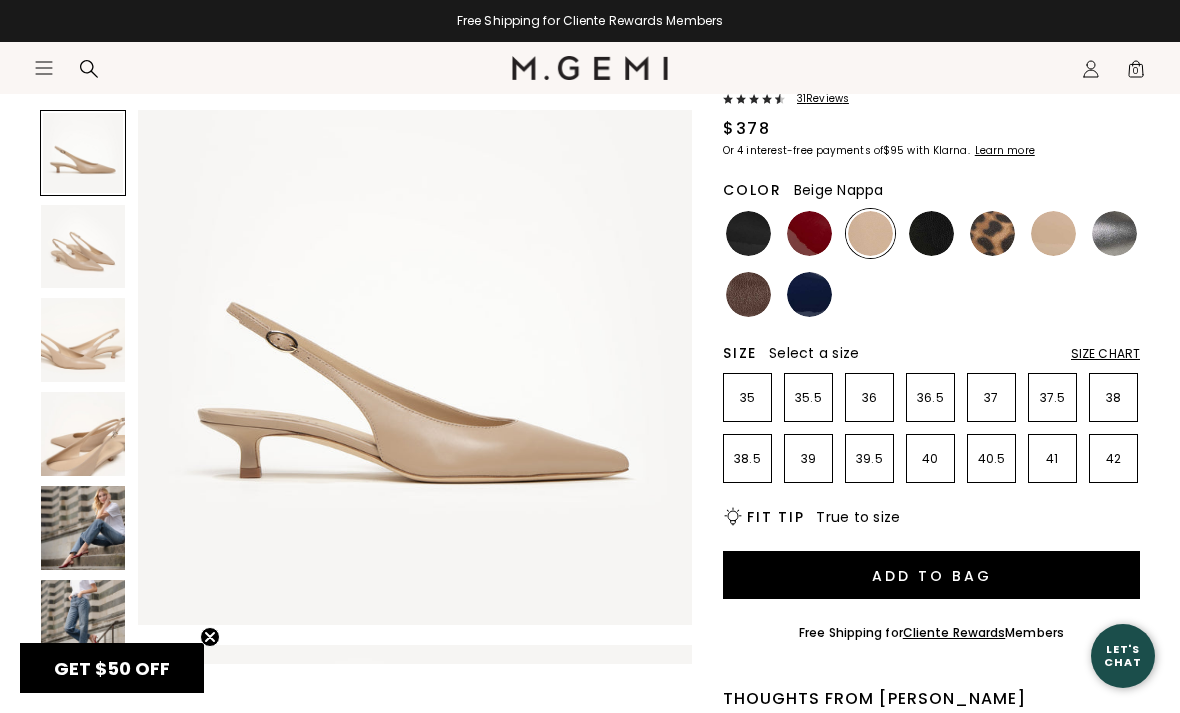 scroll, scrollTop: 0, scrollLeft: 0, axis: both 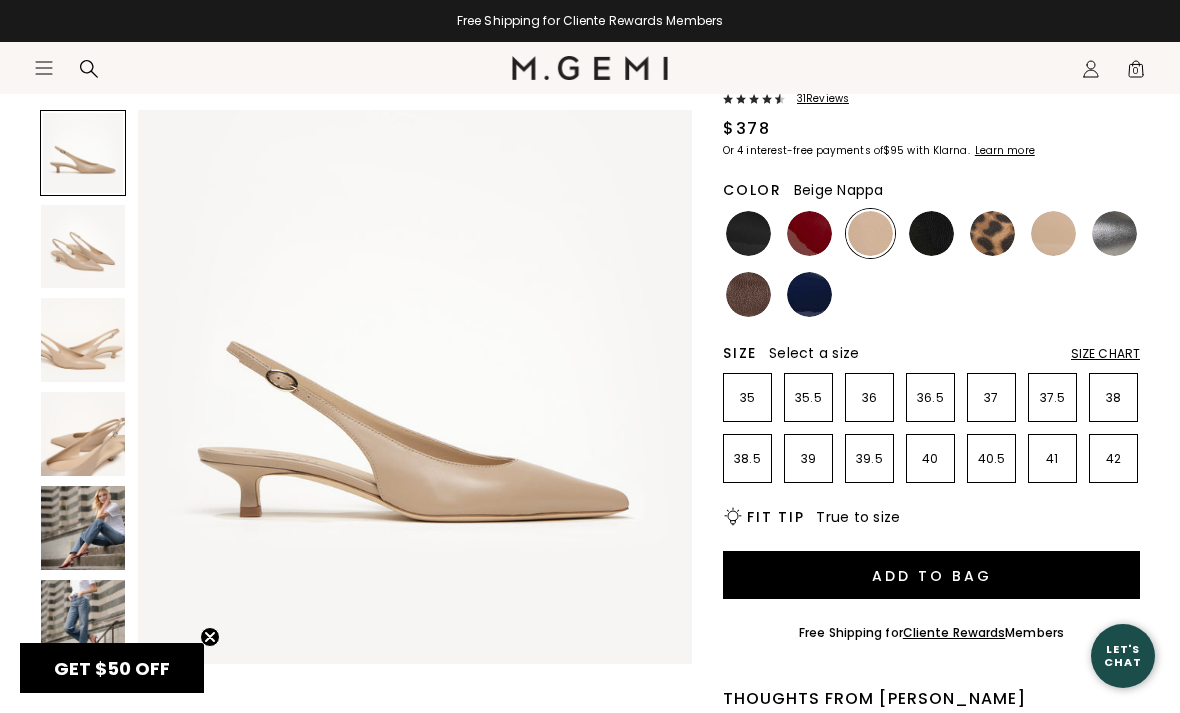 click at bounding box center (83, 622) 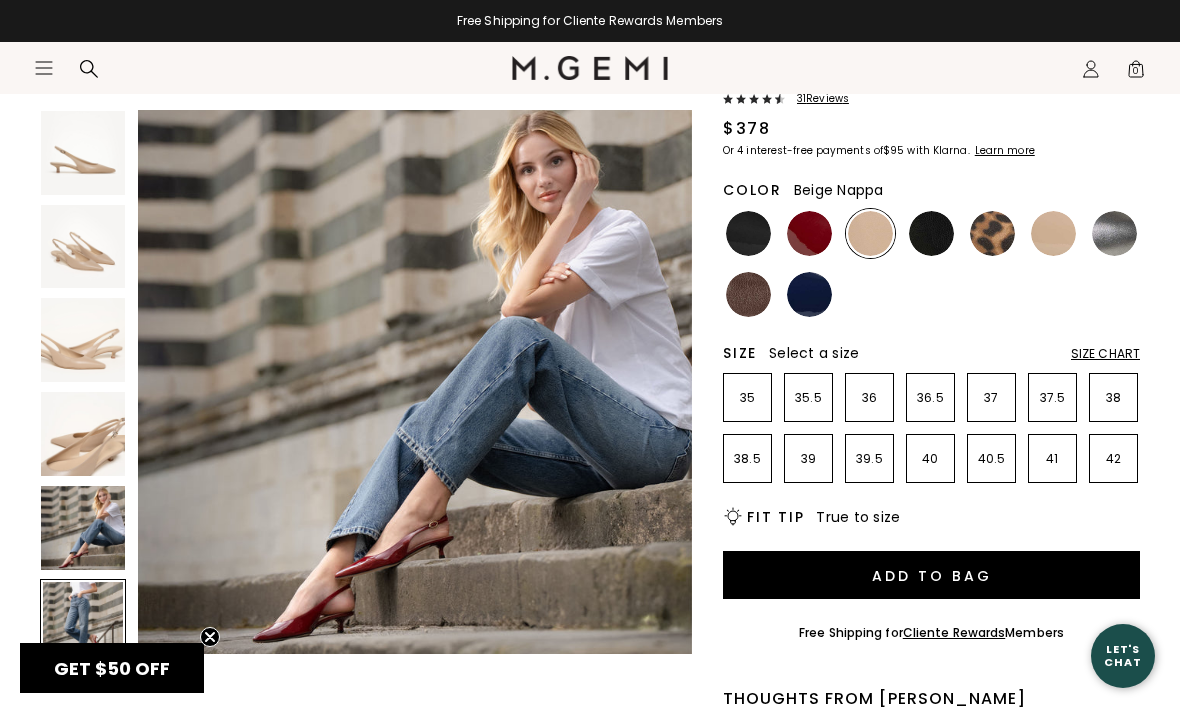 scroll, scrollTop: 2871, scrollLeft: 0, axis: vertical 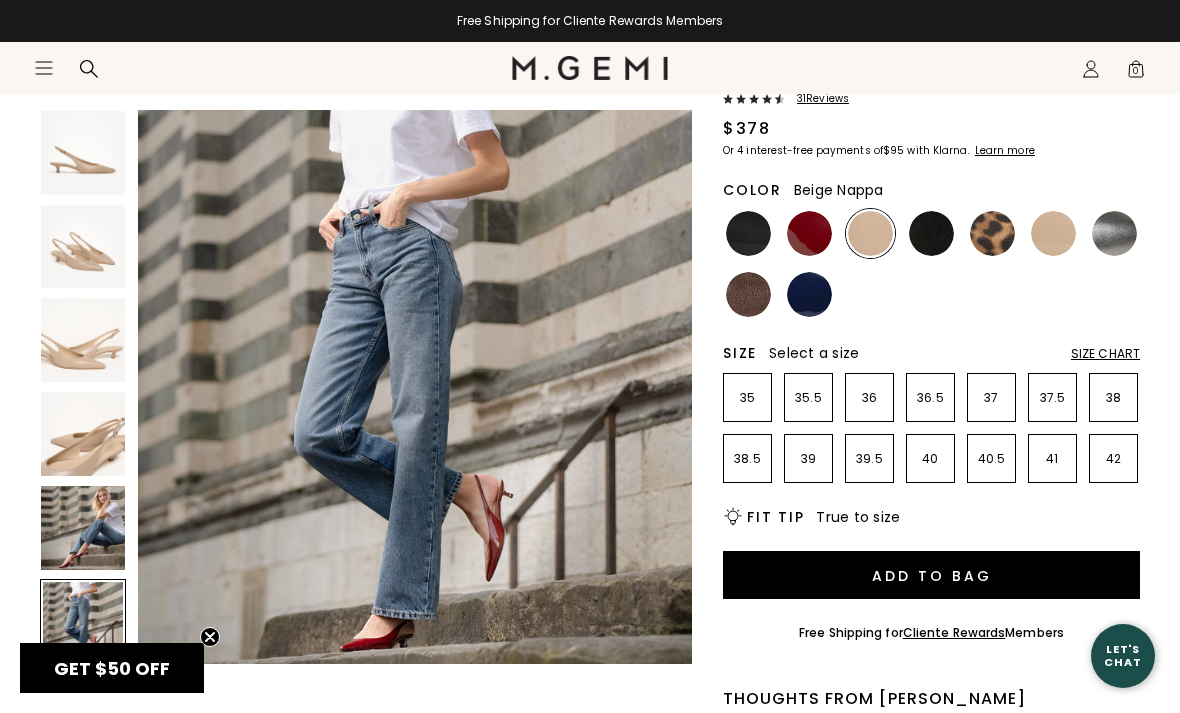 click at bounding box center (83, 528) 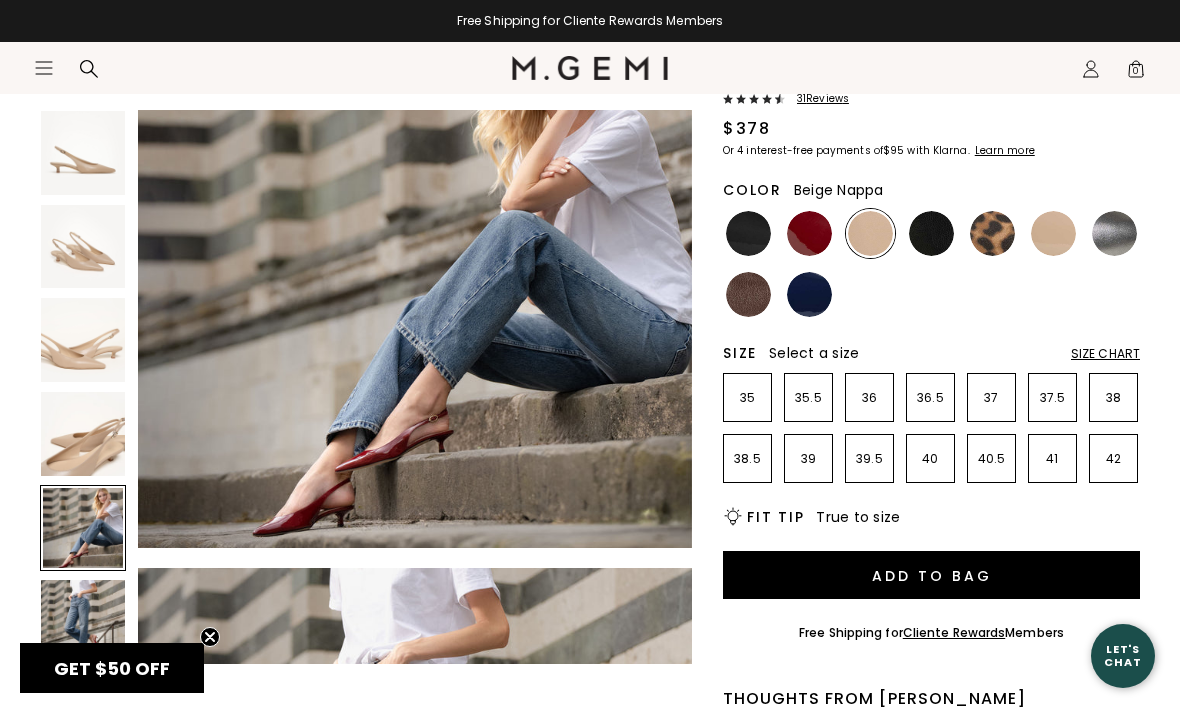 scroll, scrollTop: 2297, scrollLeft: 0, axis: vertical 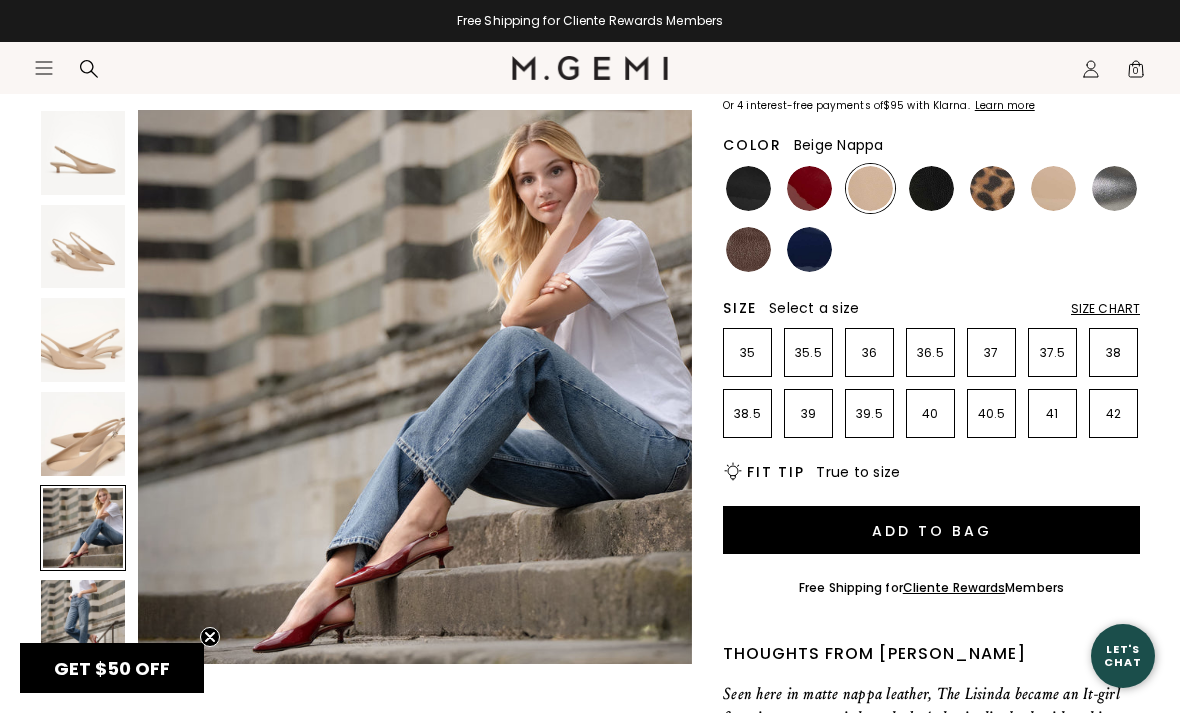 click at bounding box center (83, 622) 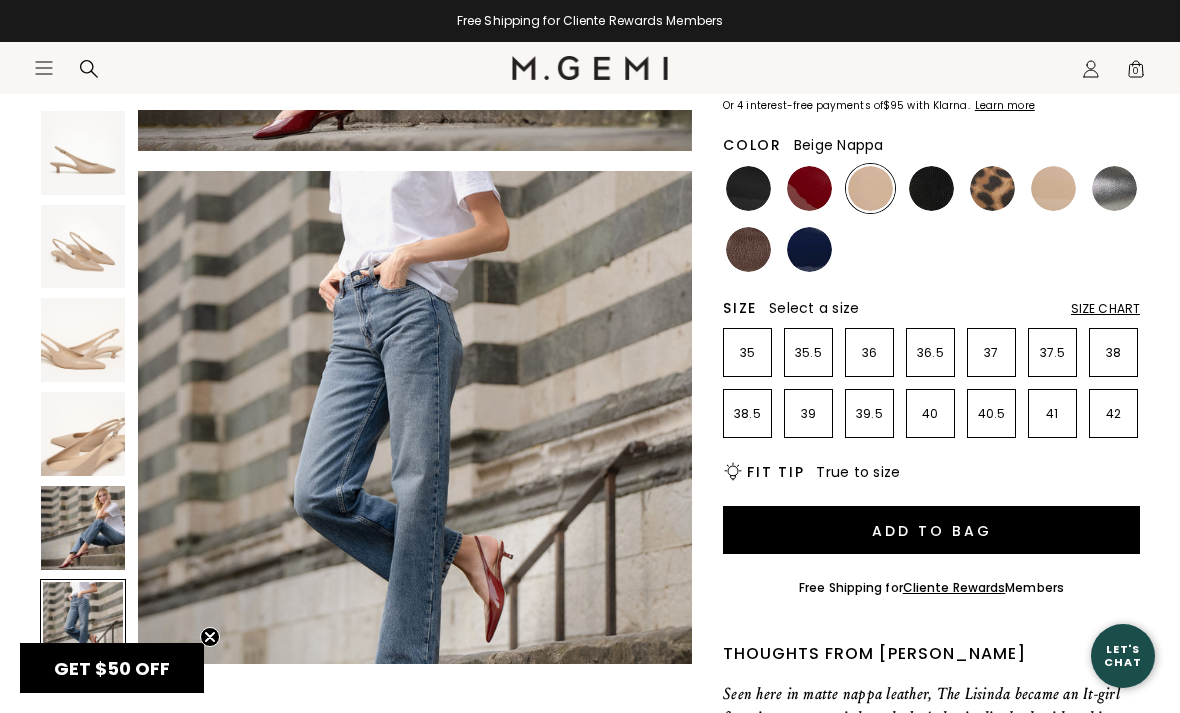 scroll, scrollTop: 2871, scrollLeft: 0, axis: vertical 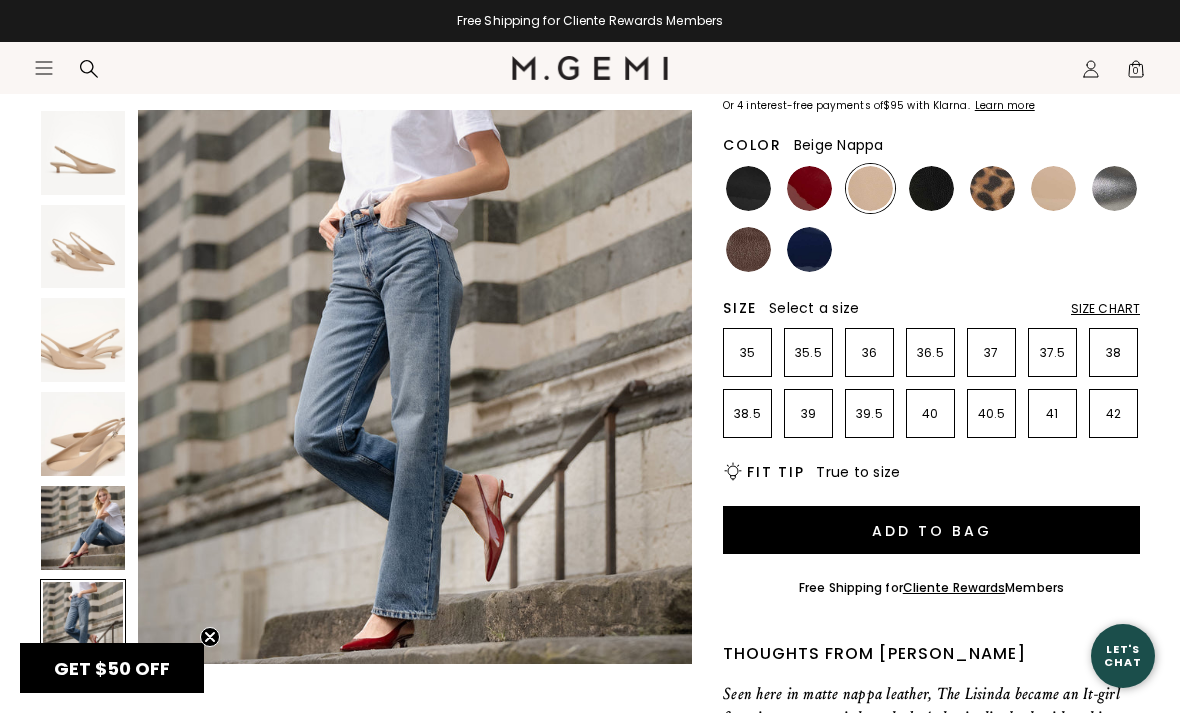click at bounding box center (83, 528) 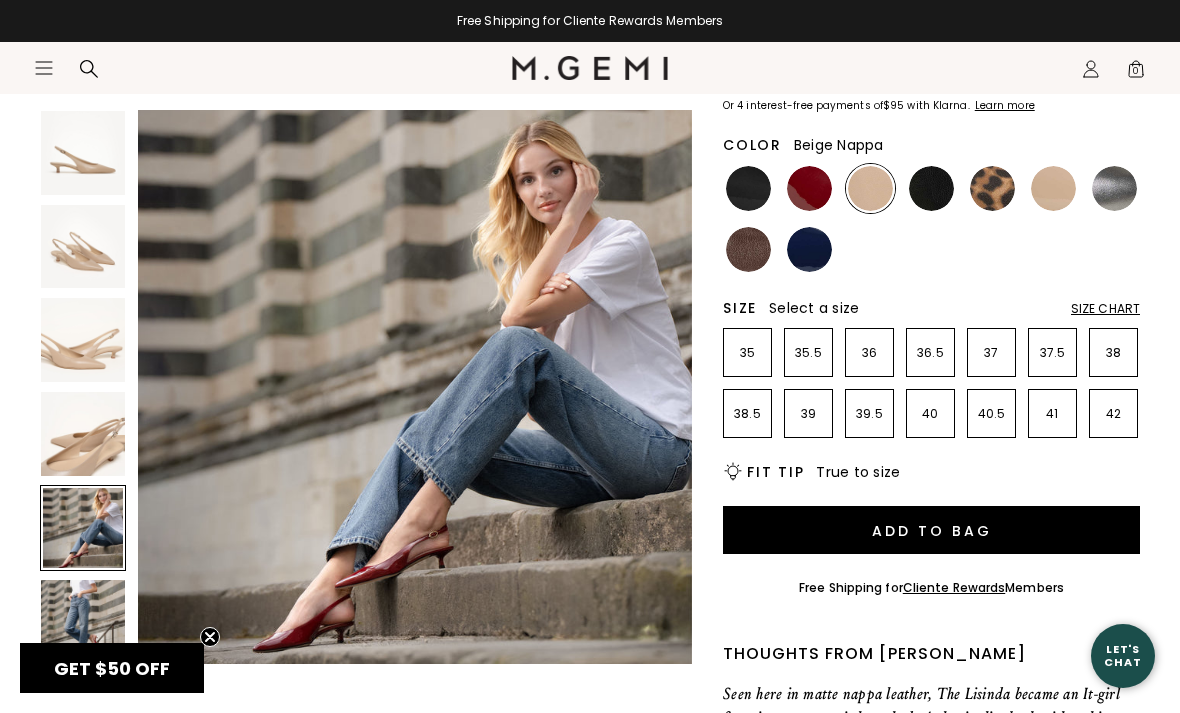 click at bounding box center (83, 434) 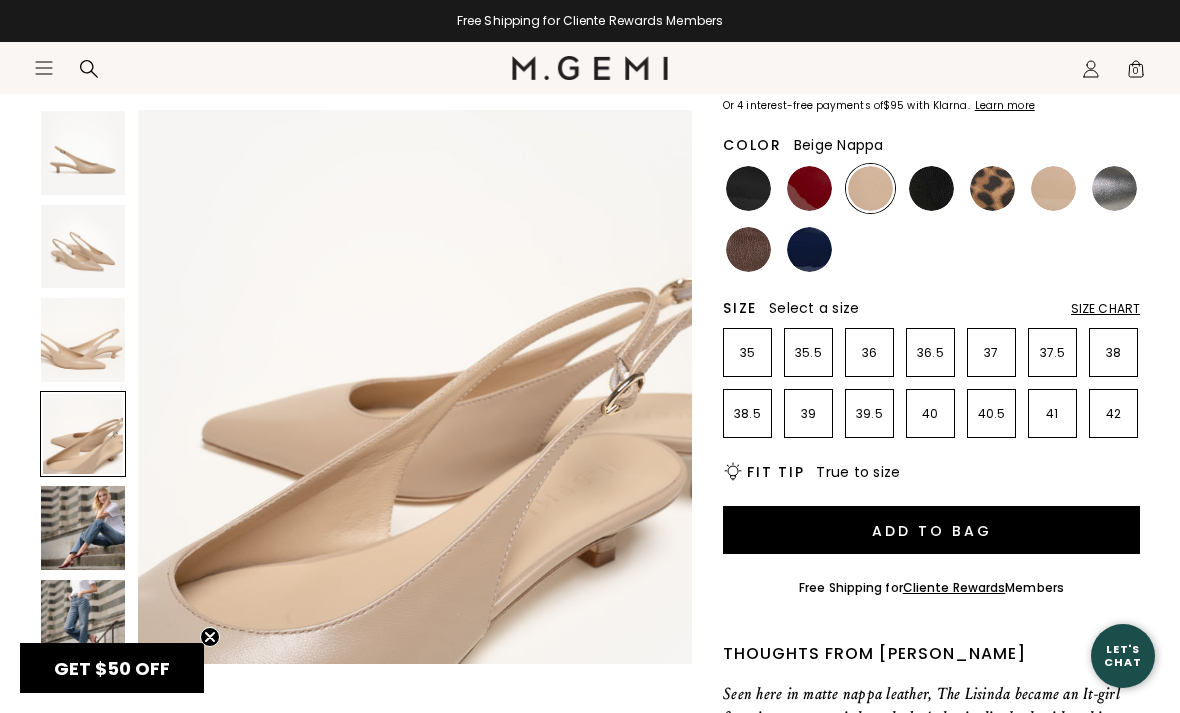 click at bounding box center [83, 340] 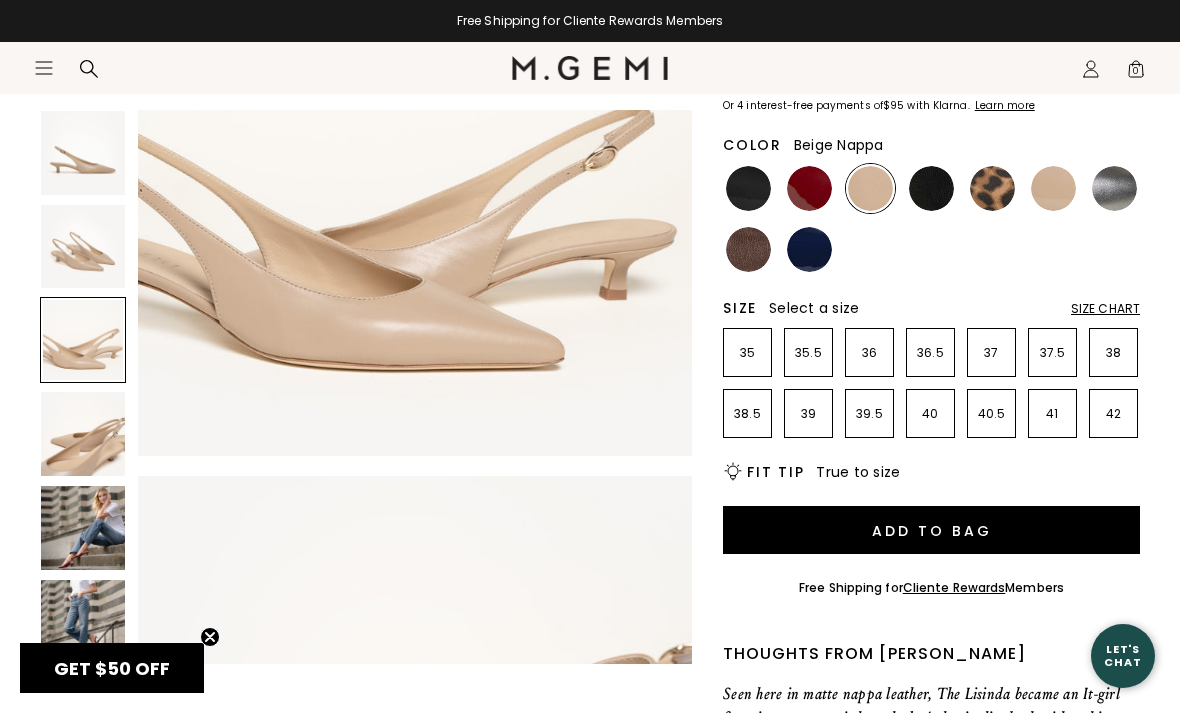 scroll, scrollTop: 1149, scrollLeft: 0, axis: vertical 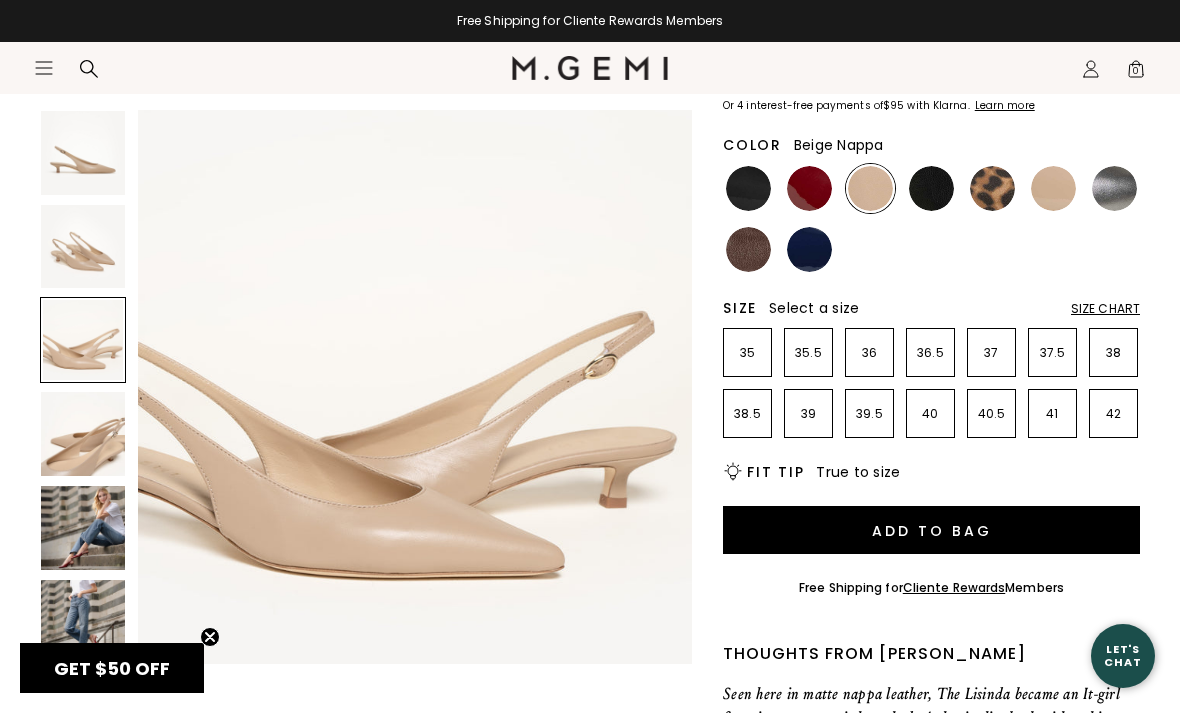 click at bounding box center [931, 188] 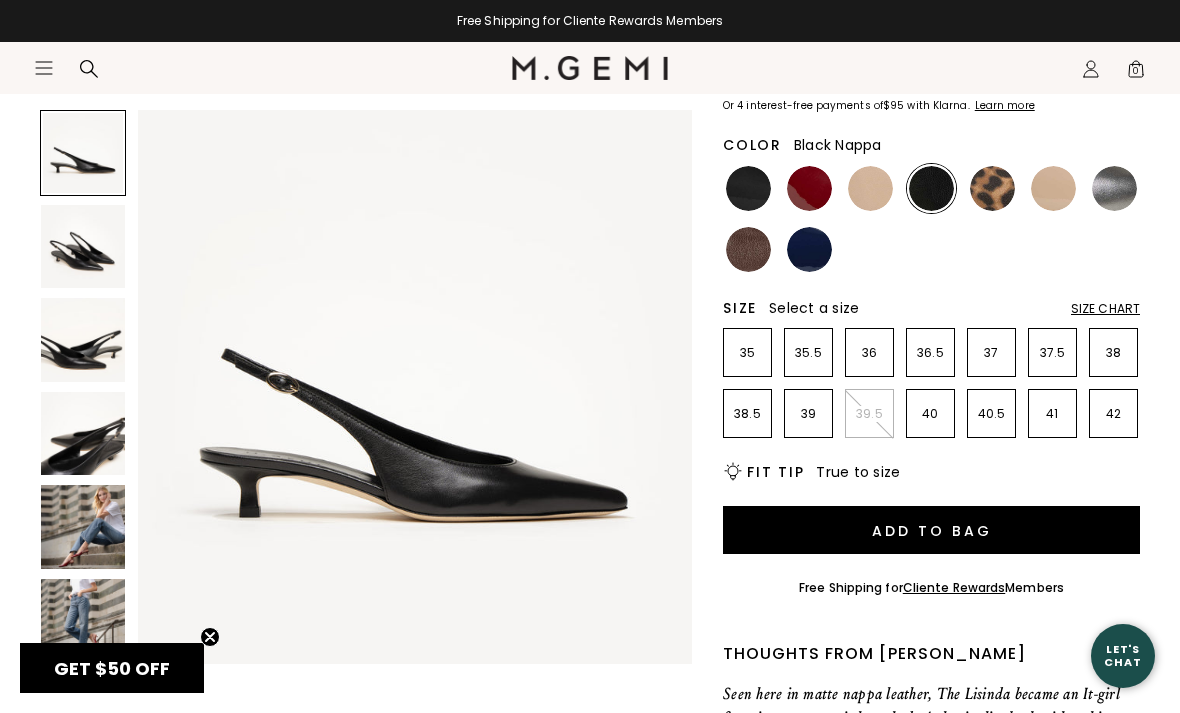 scroll, scrollTop: 0, scrollLeft: 0, axis: both 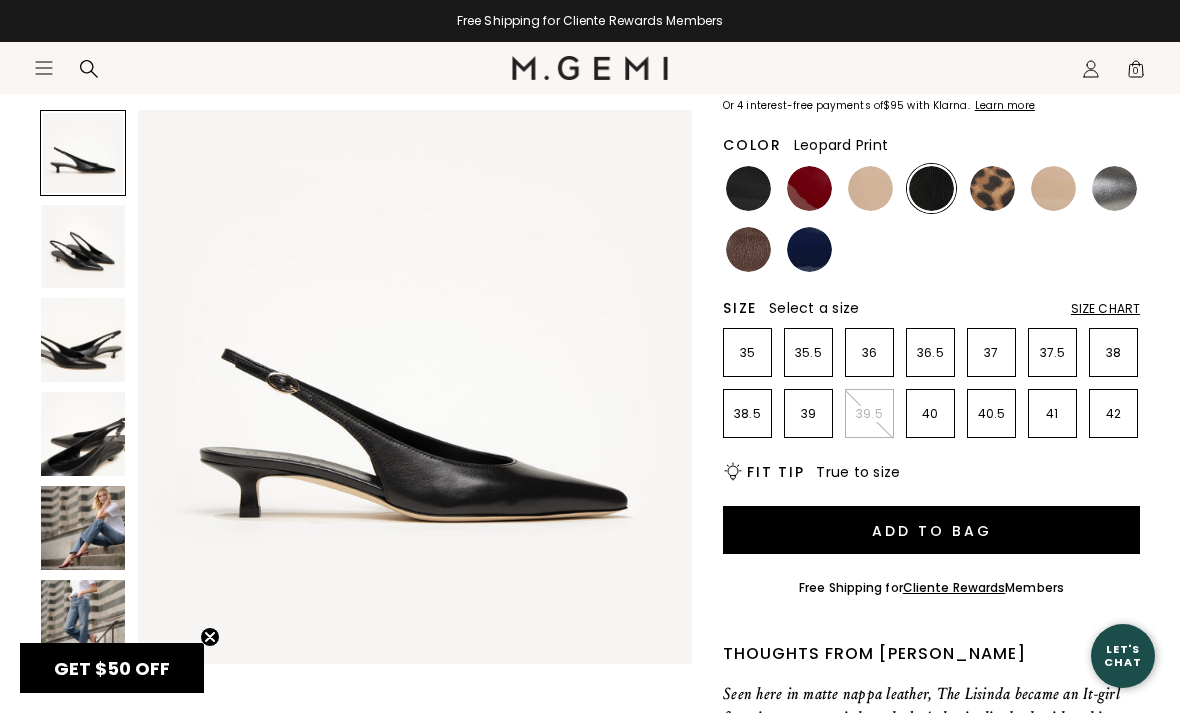 click at bounding box center [992, 188] 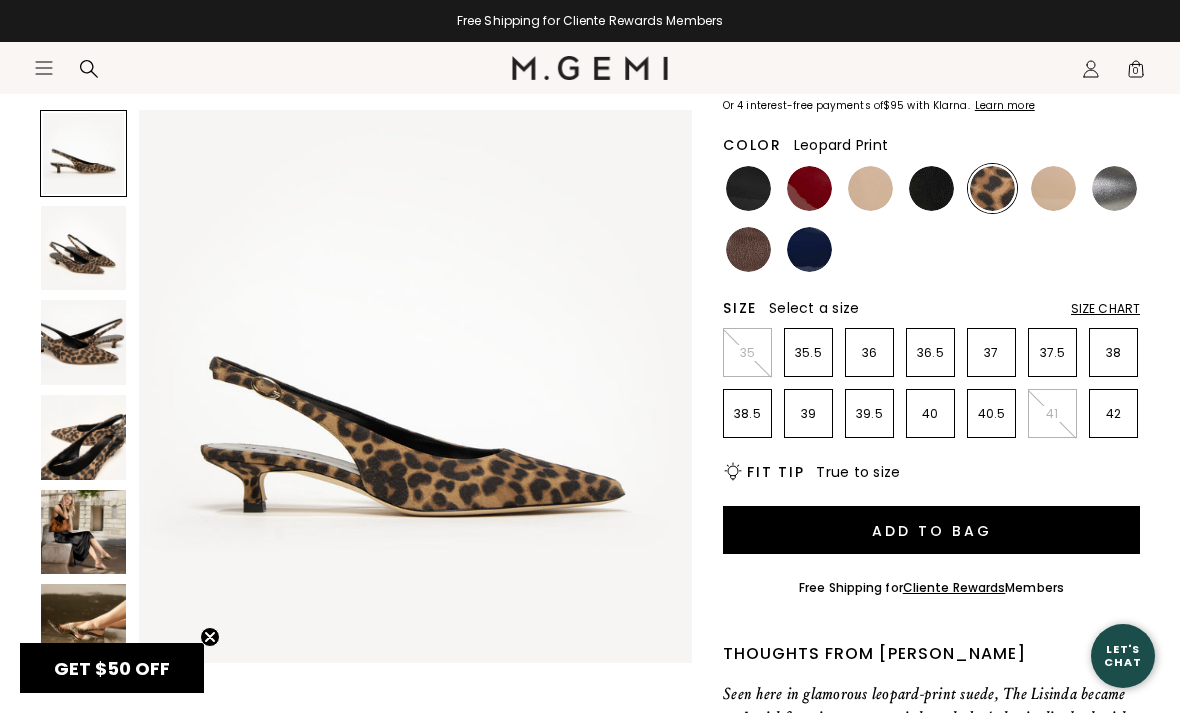 scroll, scrollTop: 0, scrollLeft: 0, axis: both 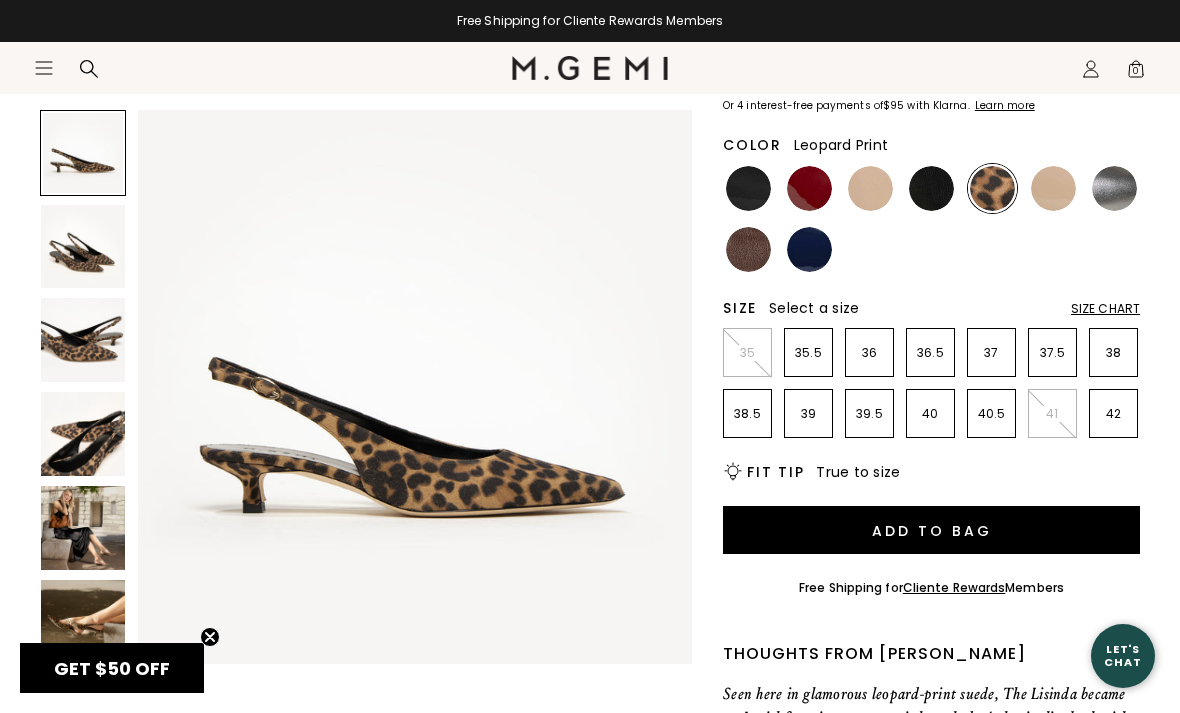 click at bounding box center (83, 528) 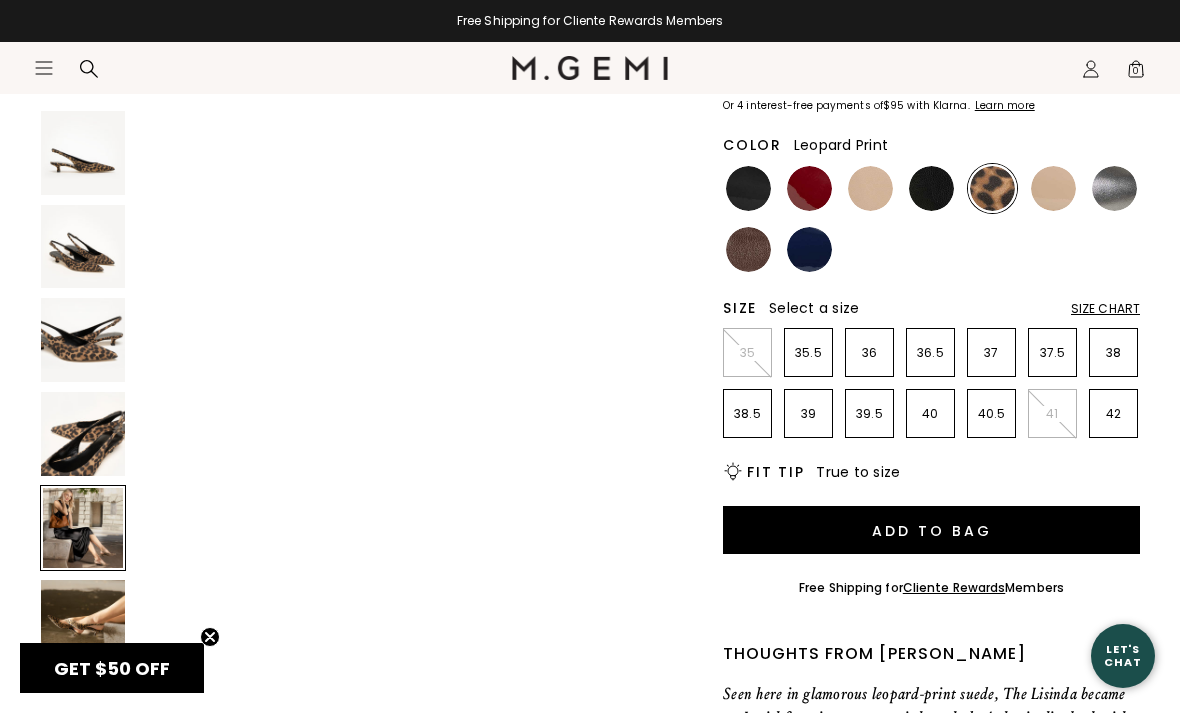 scroll, scrollTop: 2297, scrollLeft: 0, axis: vertical 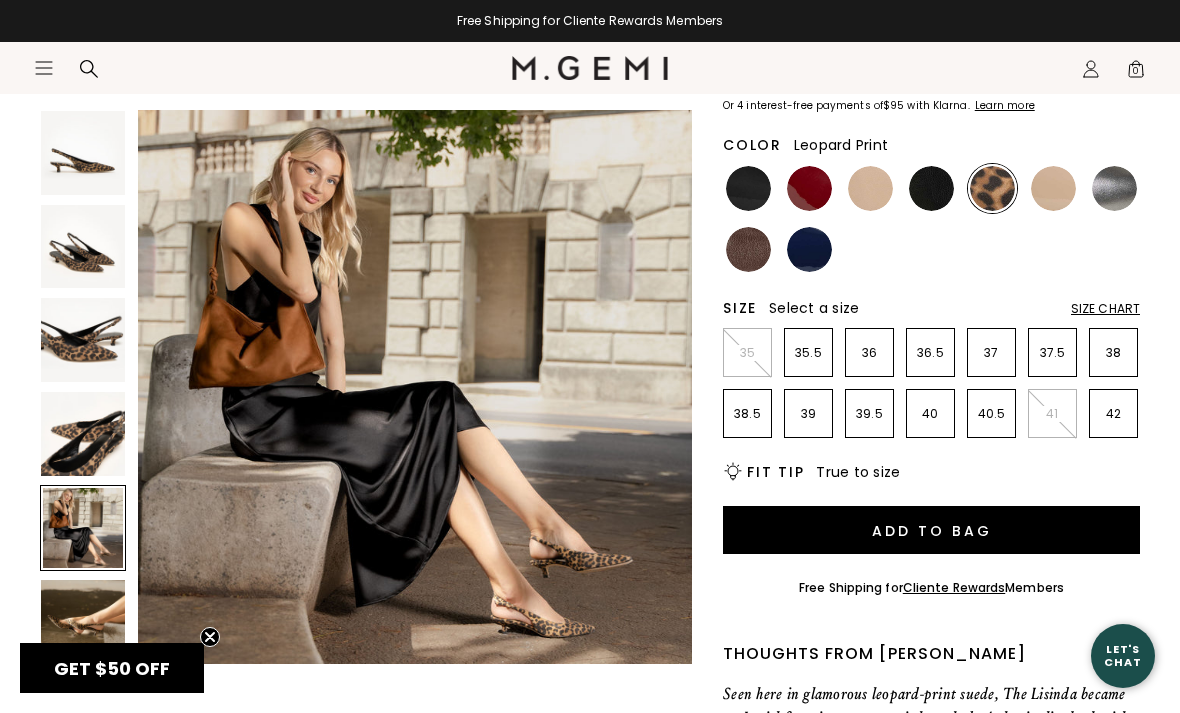 click at bounding box center [83, 622] 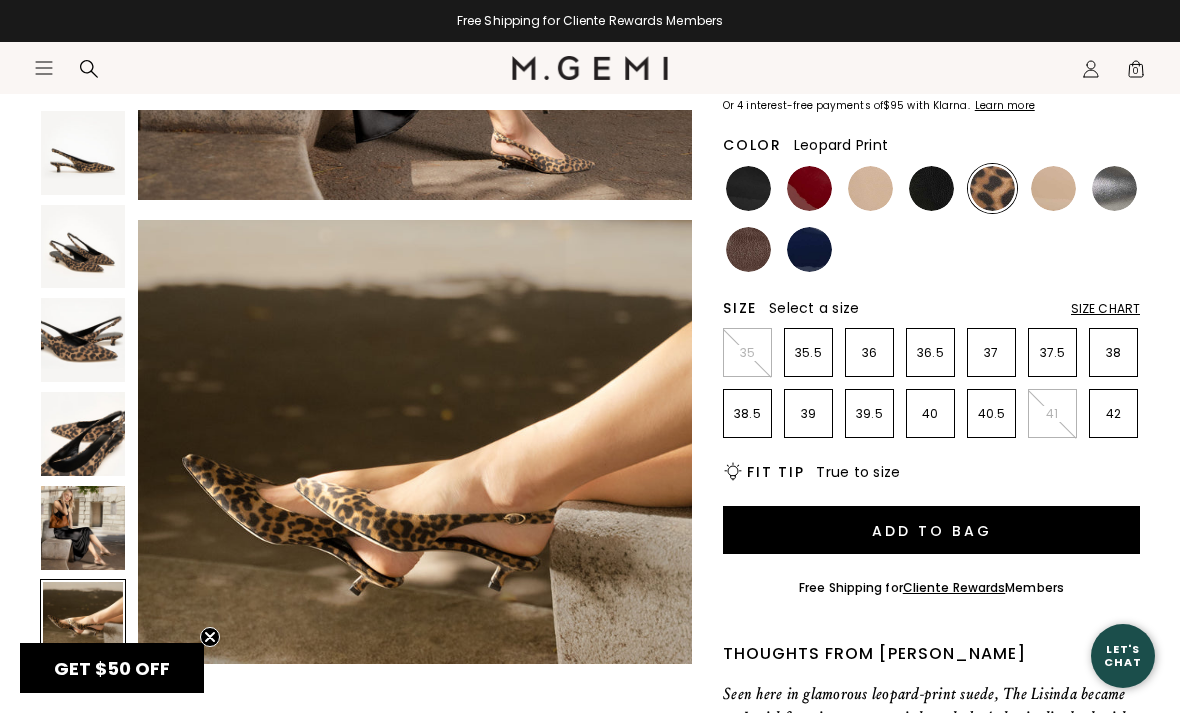 scroll, scrollTop: 2871, scrollLeft: 0, axis: vertical 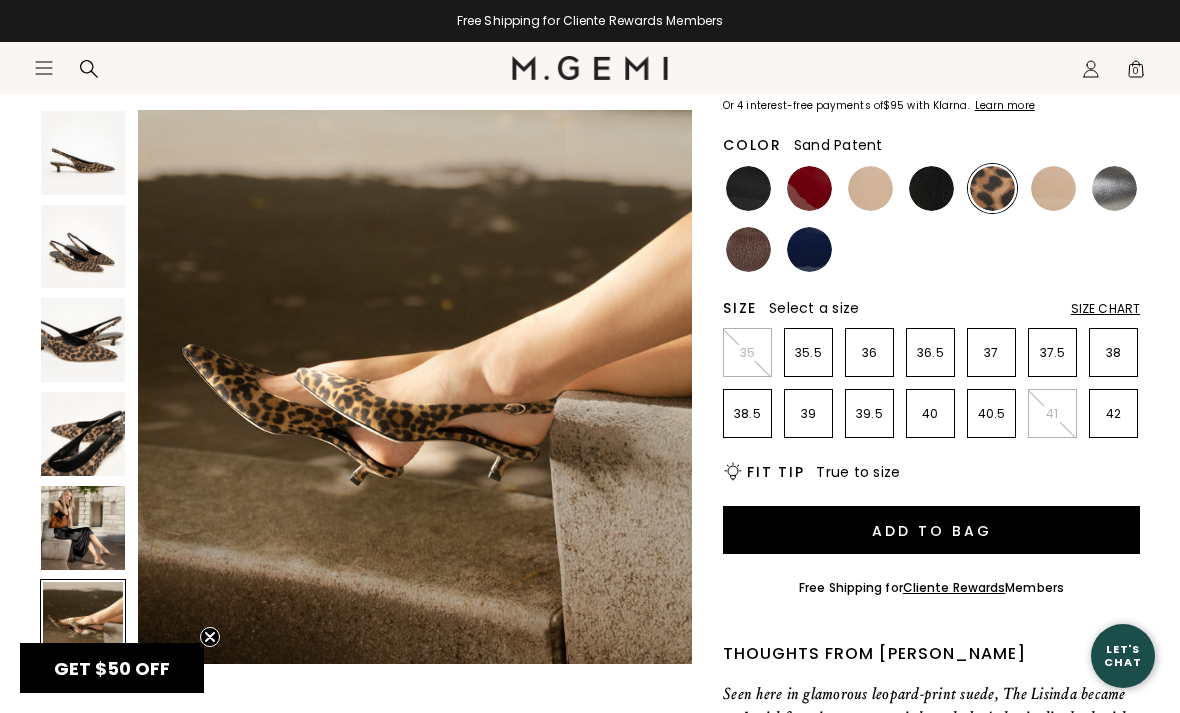 click at bounding box center [1053, 188] 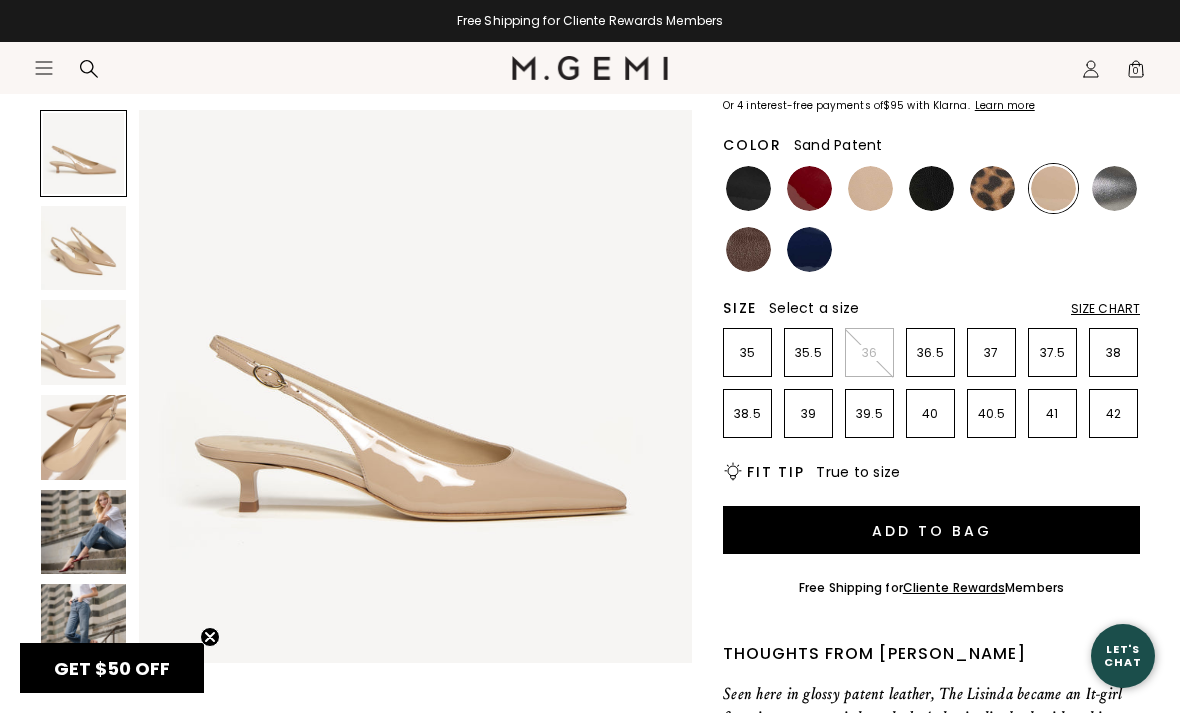 scroll, scrollTop: 0, scrollLeft: 0, axis: both 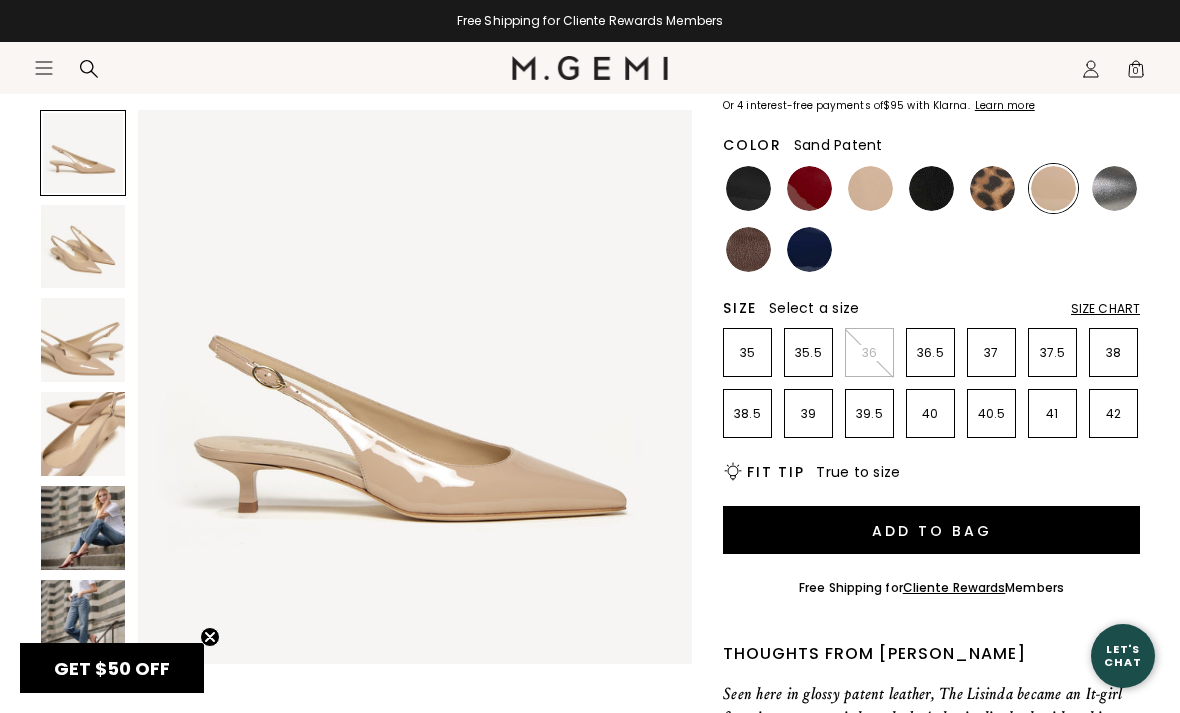 click at bounding box center [83, 528] 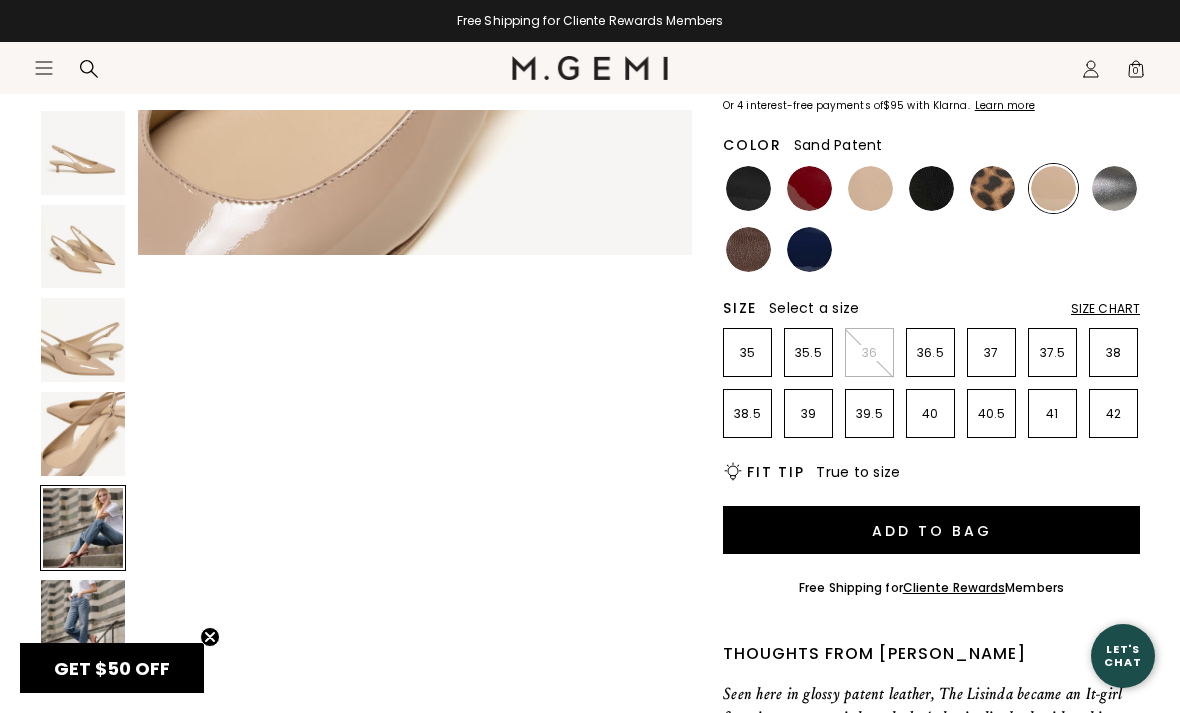 scroll, scrollTop: 2297, scrollLeft: 0, axis: vertical 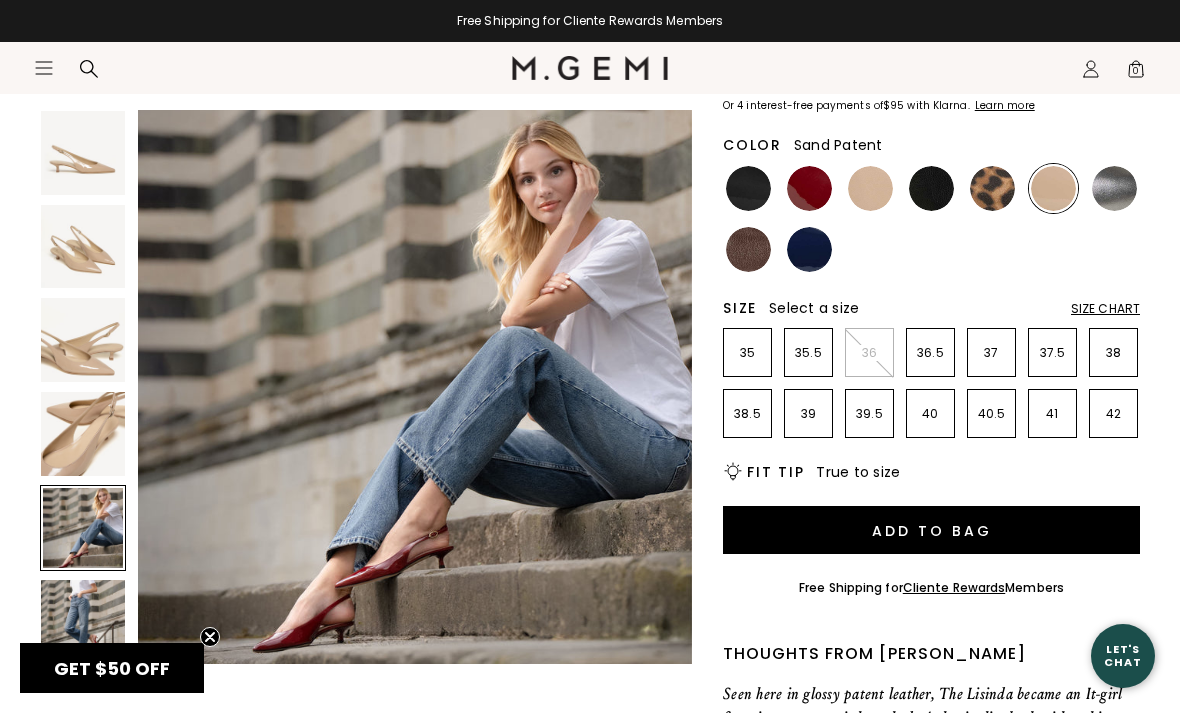 click on "Close dialog  Don't Miss Out HERE'S $50 OFF In the spirit of true  Italiana  hospitality, a little something towards your first full-price purchase. CLAIM YOUR GIFT NO, GRAZIE Submit" at bounding box center (590, 356) 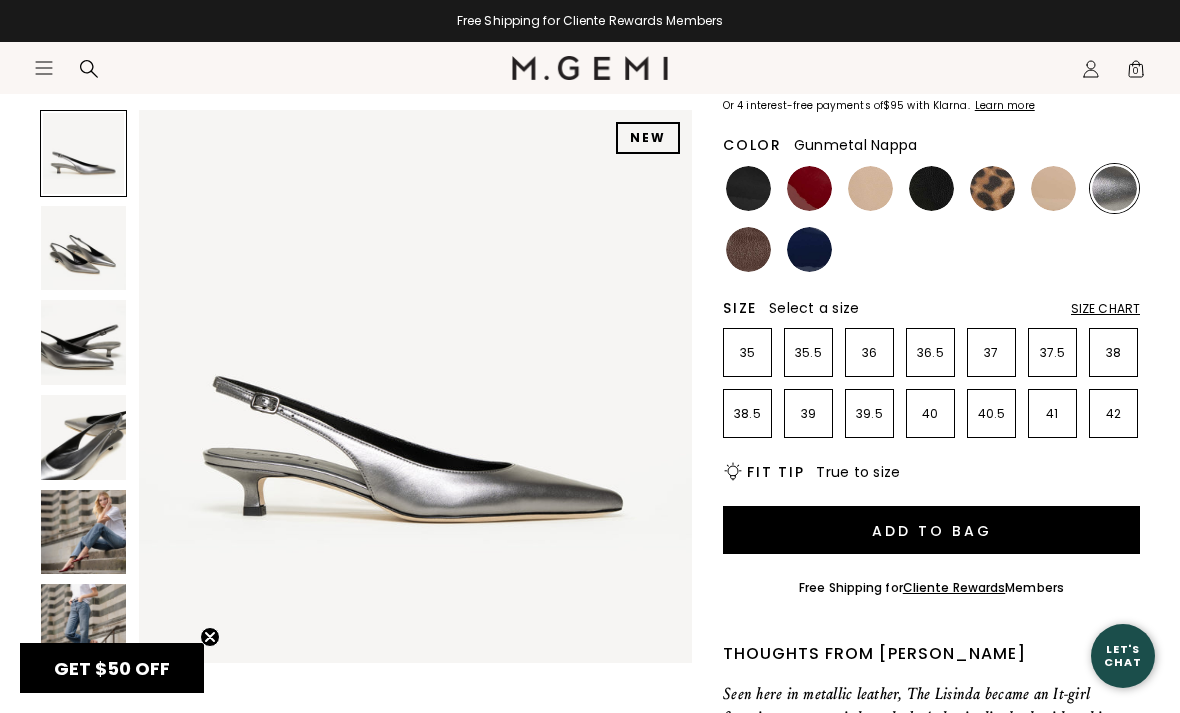 scroll, scrollTop: 0, scrollLeft: 0, axis: both 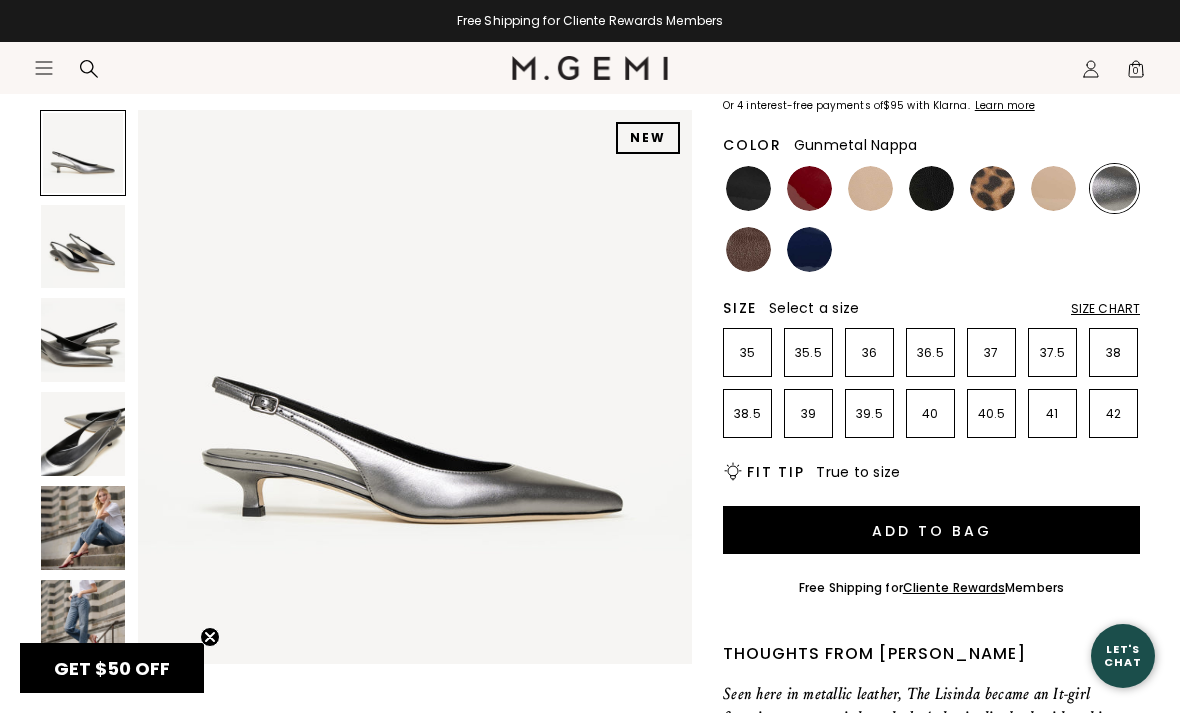 click at bounding box center (83, 528) 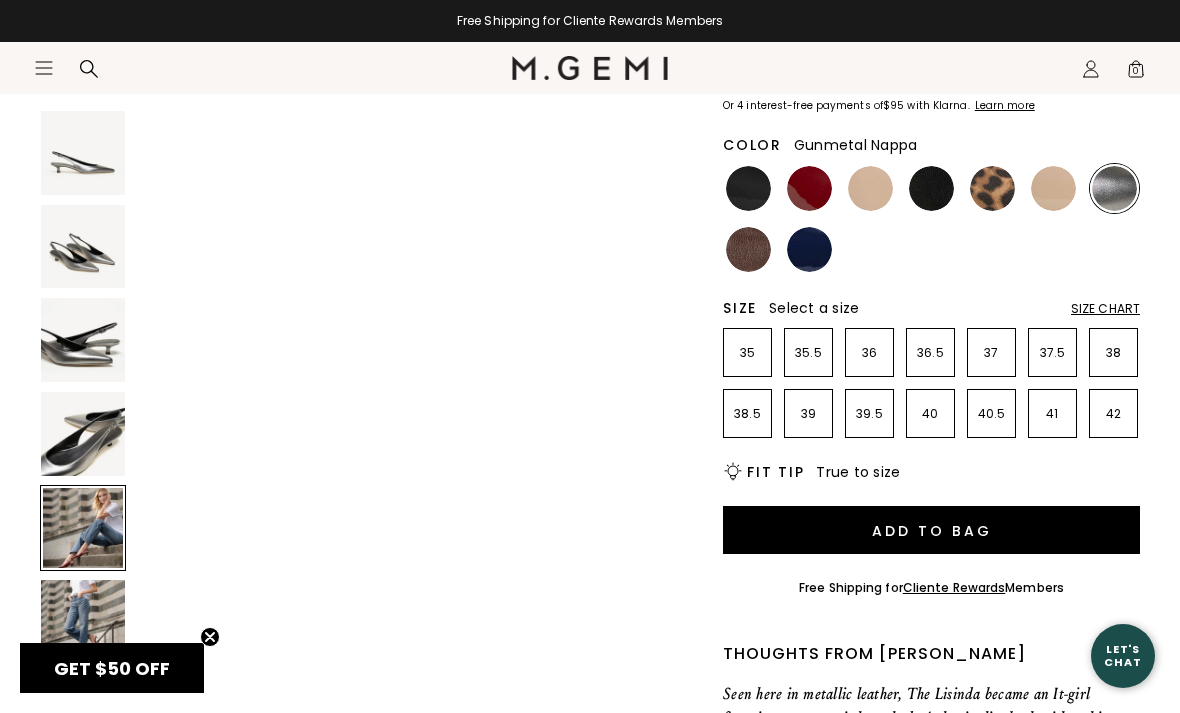 scroll, scrollTop: 2297, scrollLeft: 0, axis: vertical 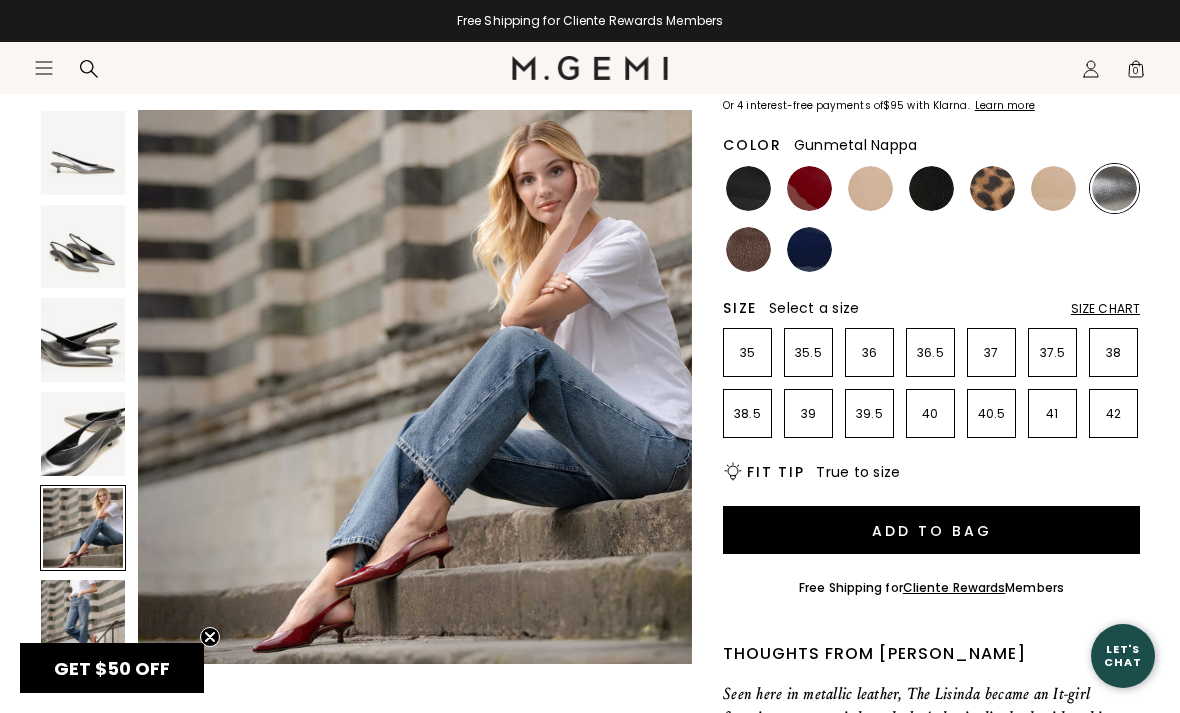 click at bounding box center [809, 249] 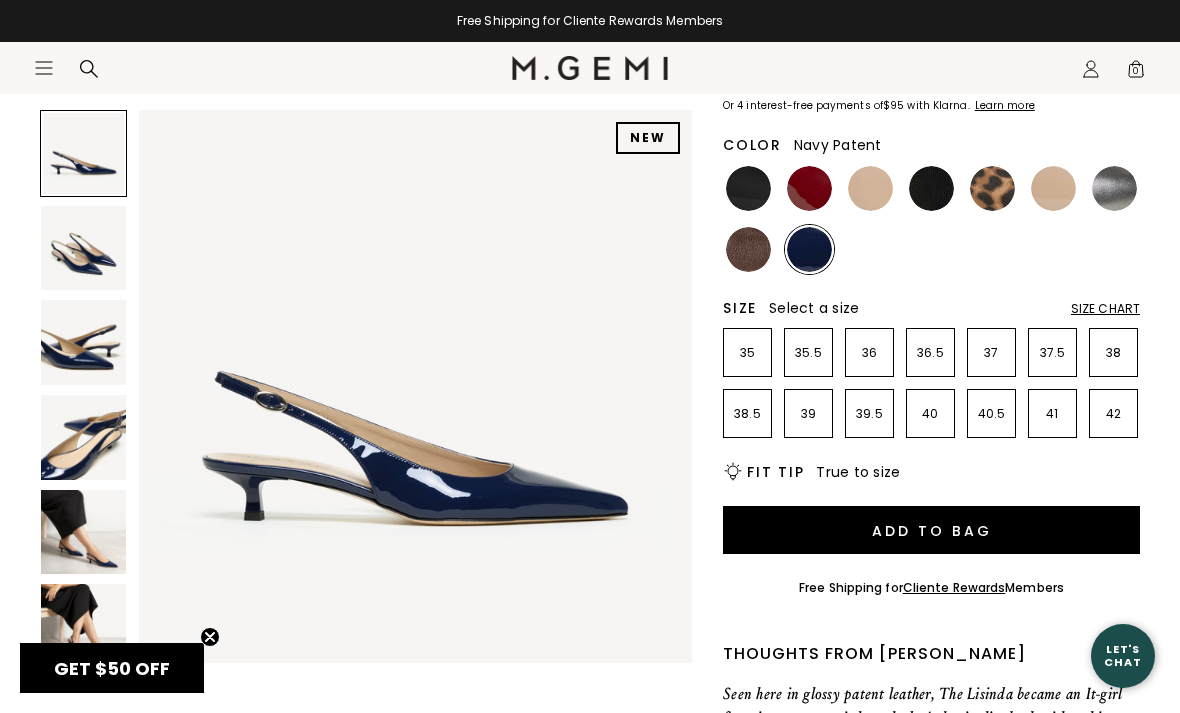 scroll, scrollTop: 0, scrollLeft: 0, axis: both 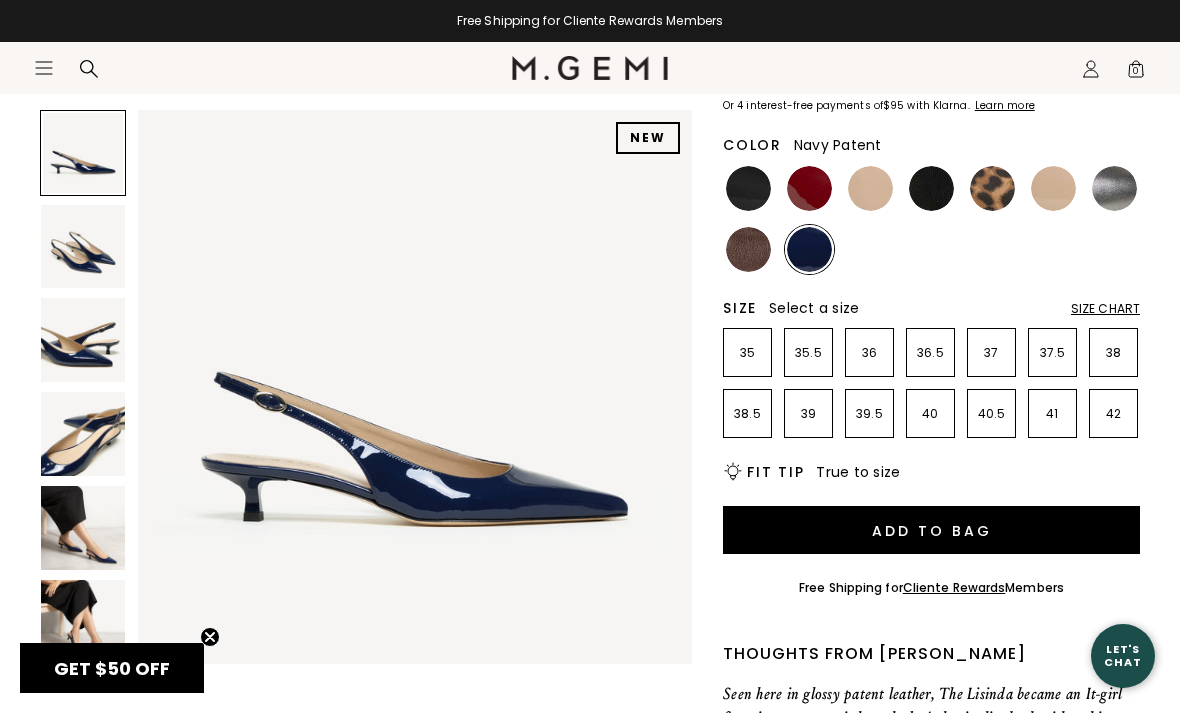 click at bounding box center (83, 528) 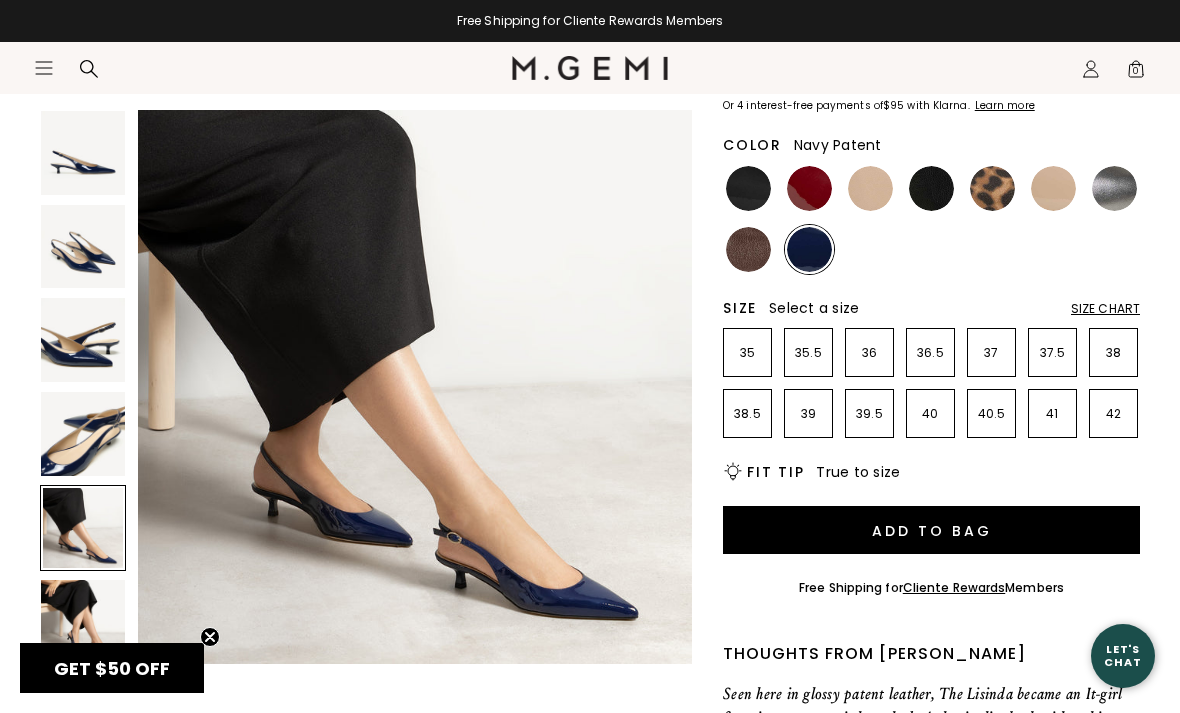 click at bounding box center [83, 622] 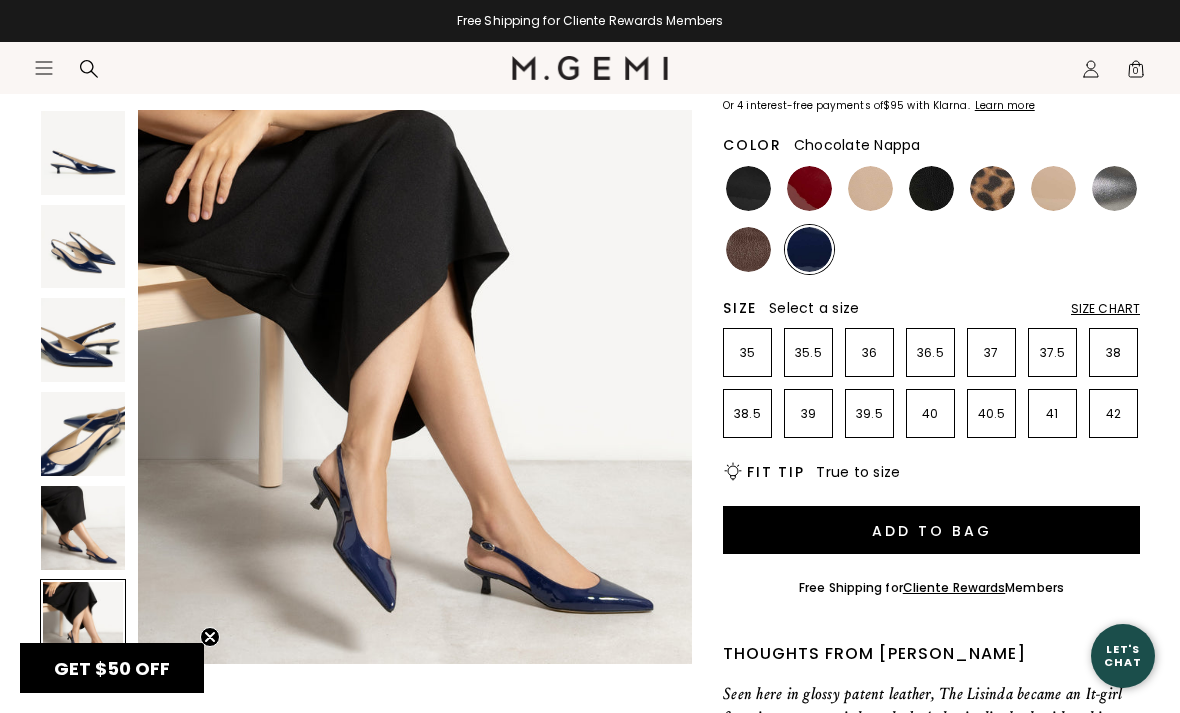 click at bounding box center (748, 249) 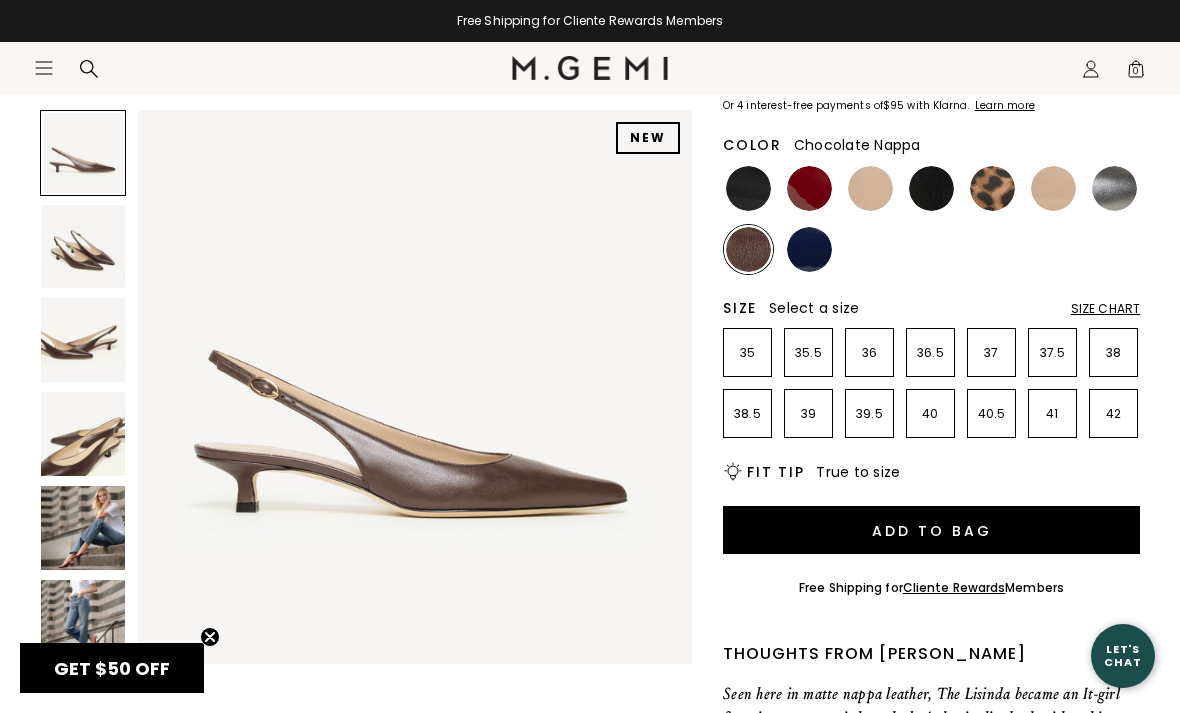 click at bounding box center [83, 528] 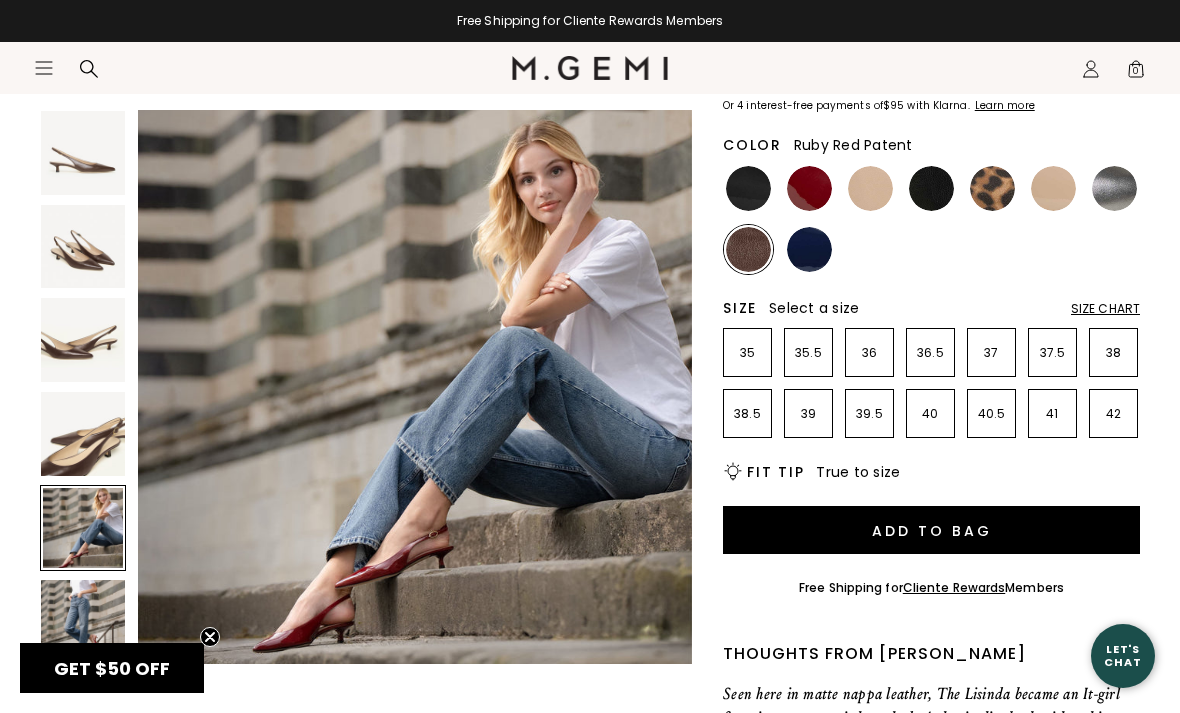 click at bounding box center (809, 188) 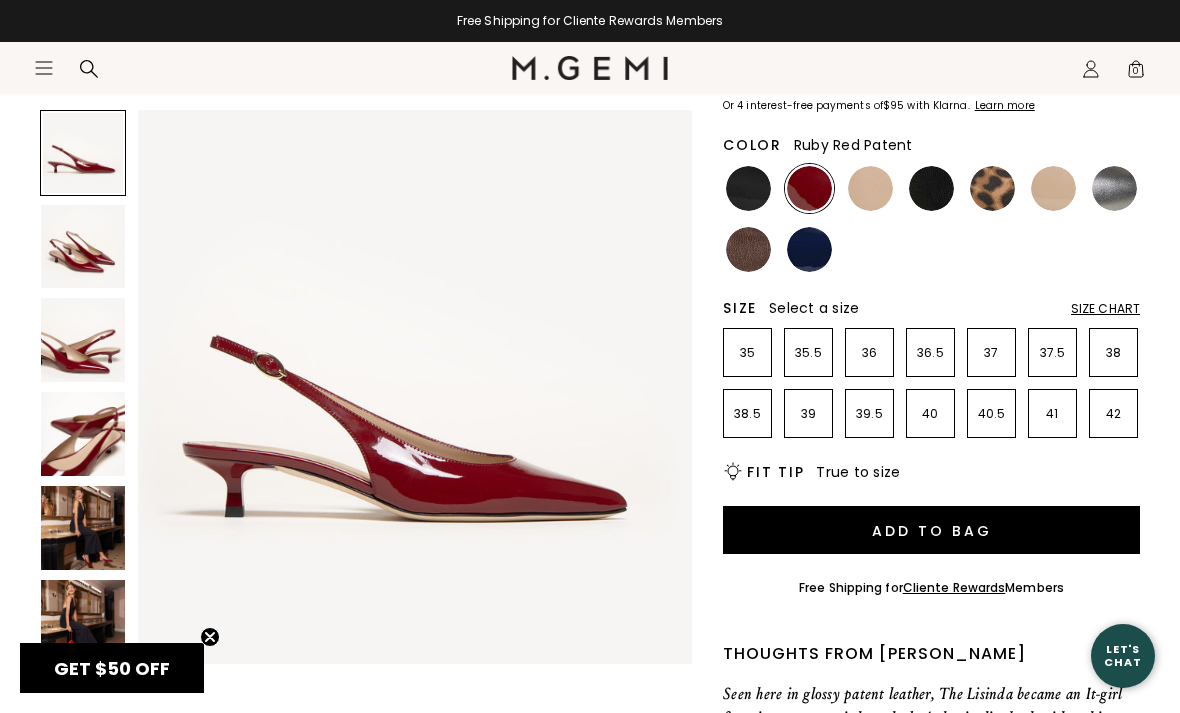 click at bounding box center (83, 528) 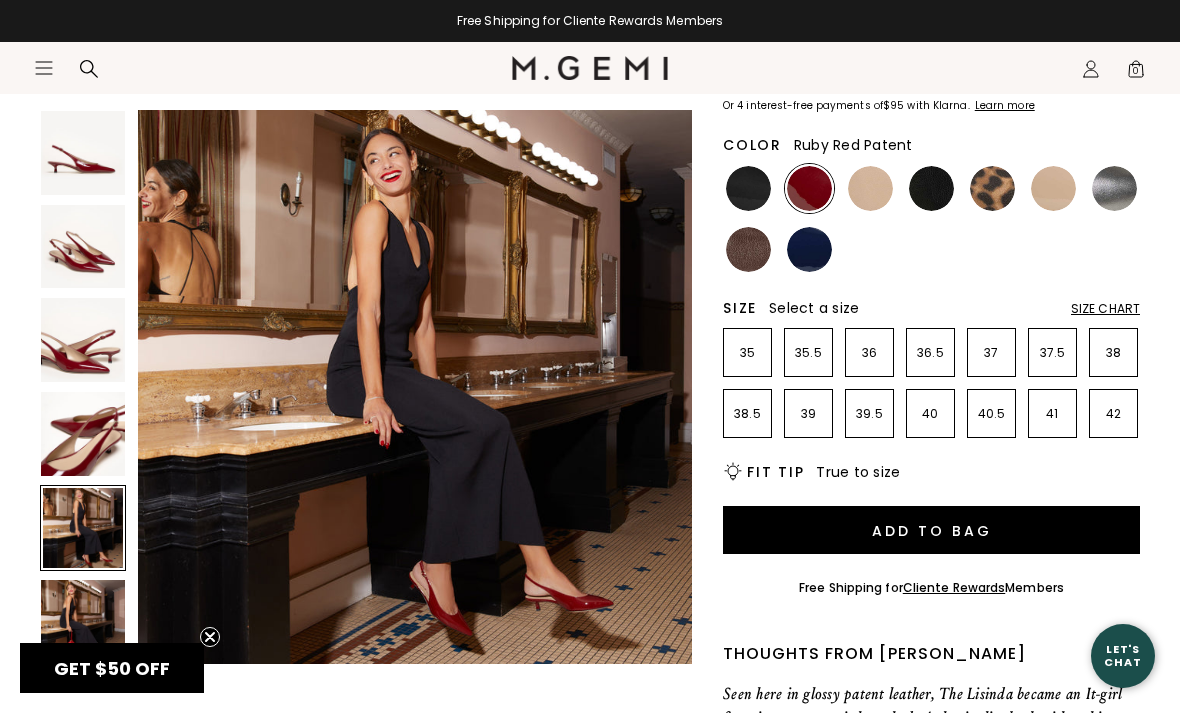 click at bounding box center [83, 622] 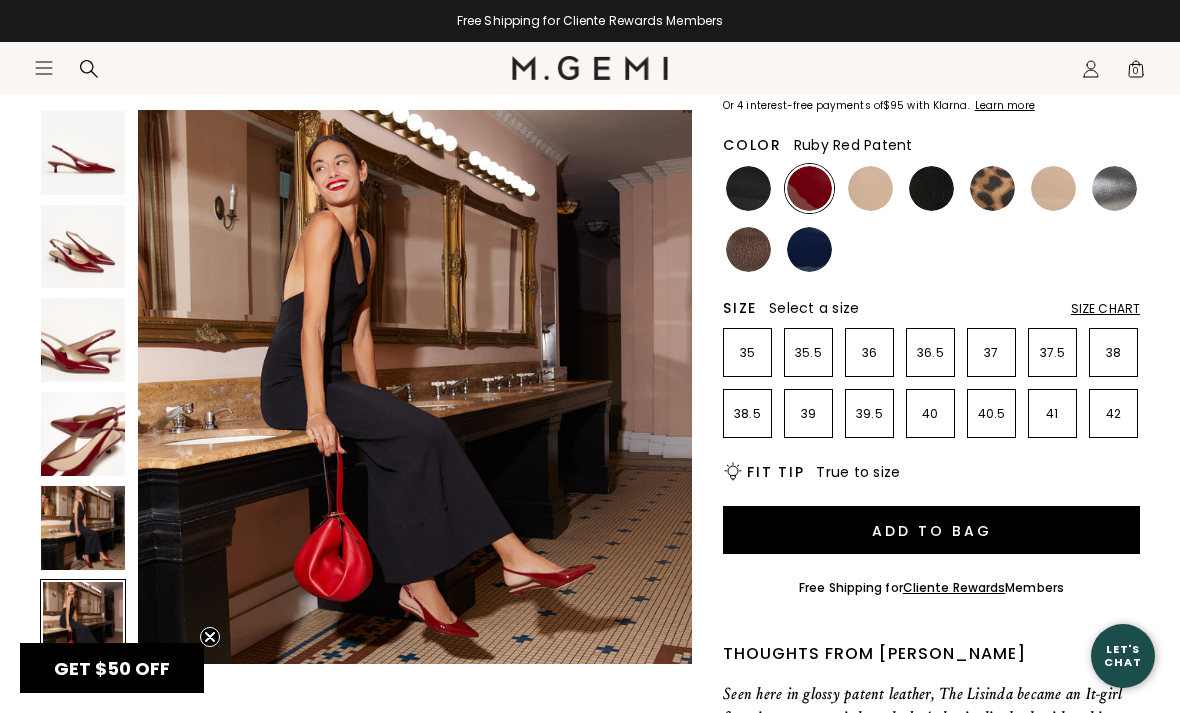 click at bounding box center [83, 528] 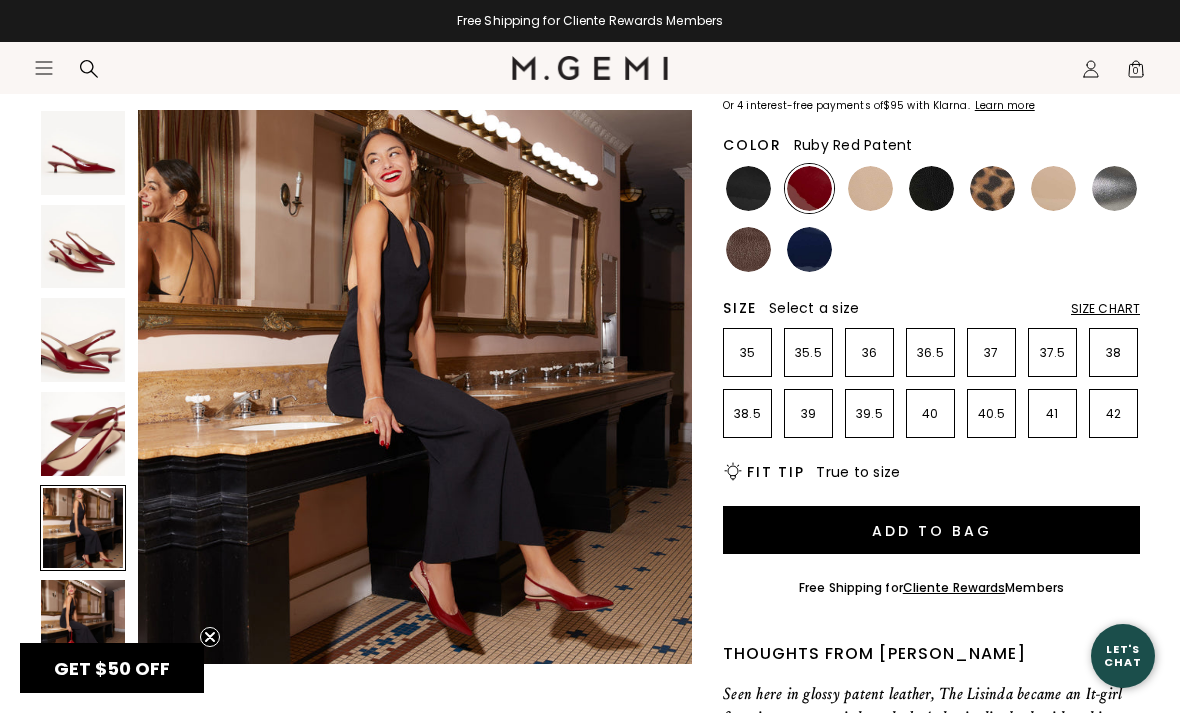 click at bounding box center [83, 622] 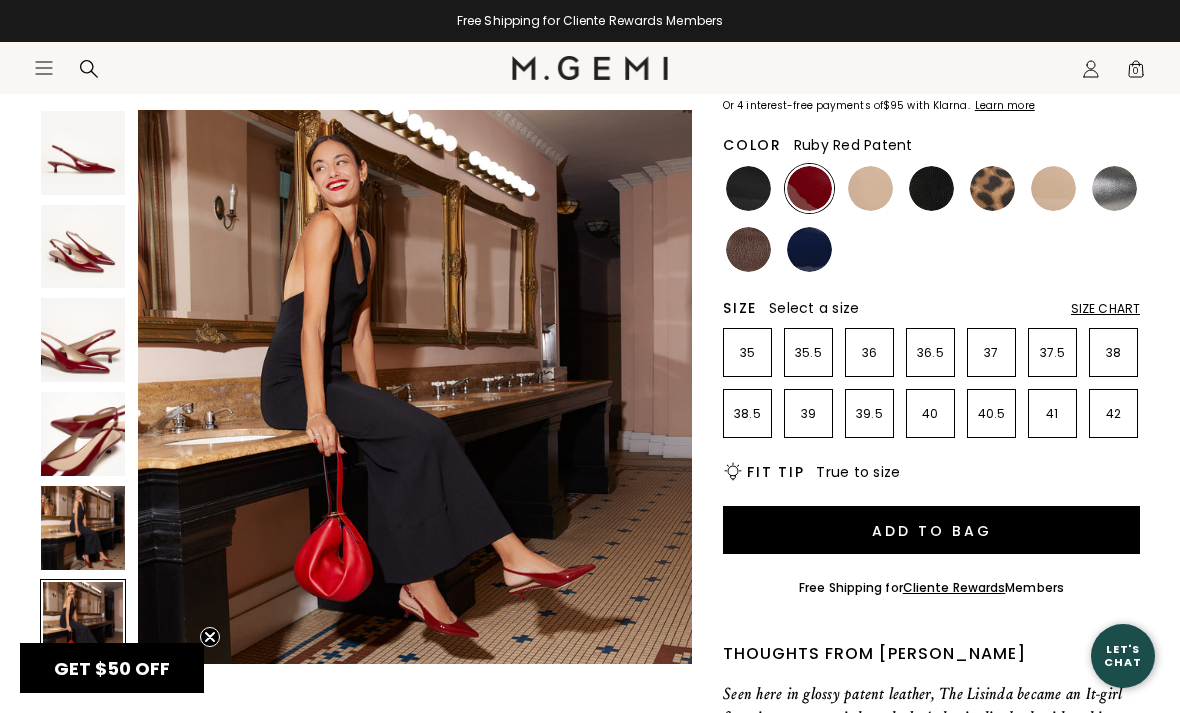 click at bounding box center (83, 528) 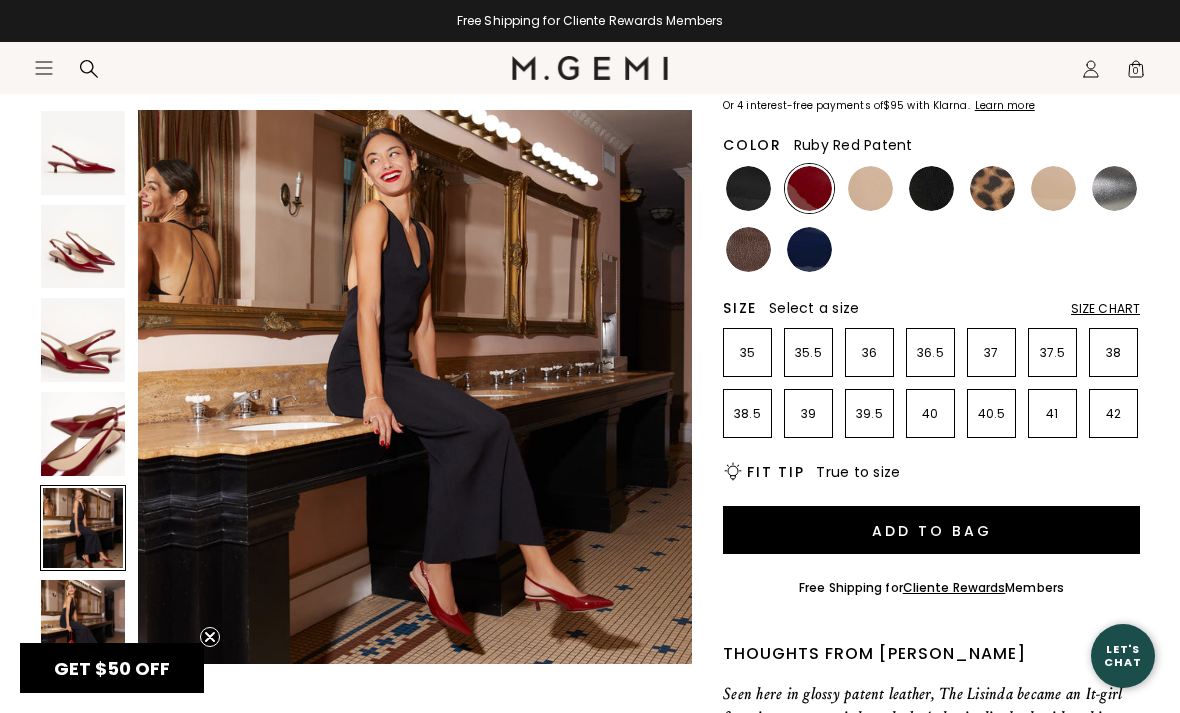 click at bounding box center [748, 188] 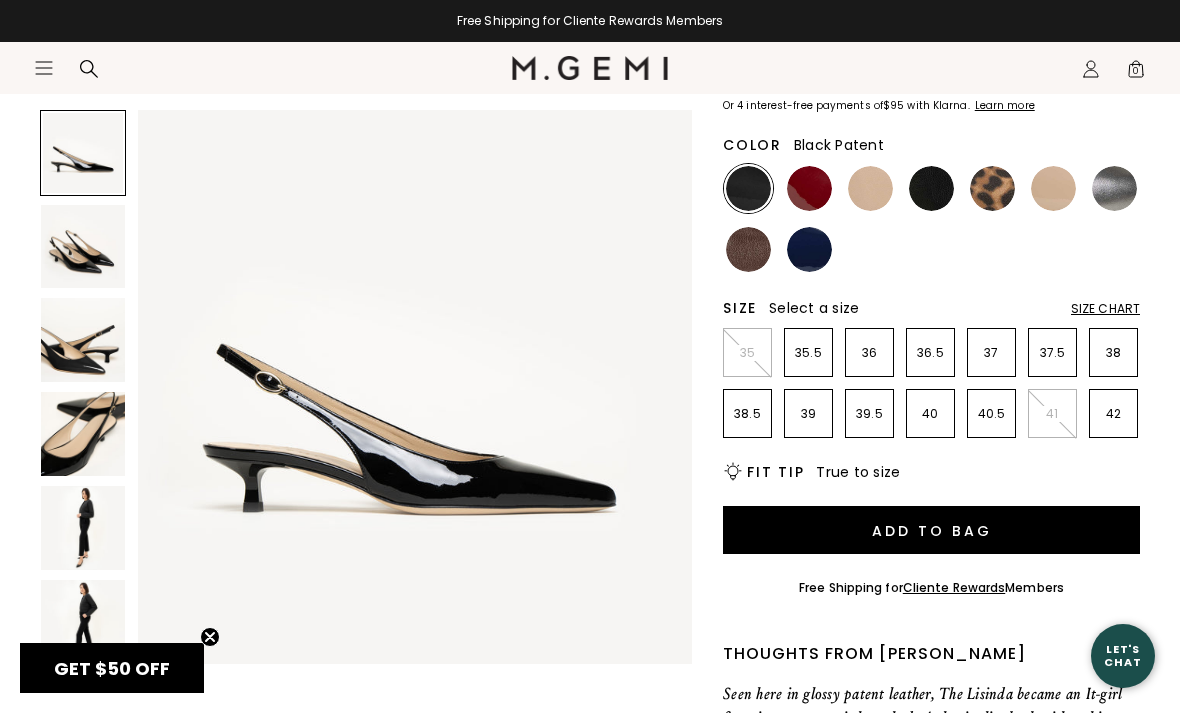 click at bounding box center (83, 528) 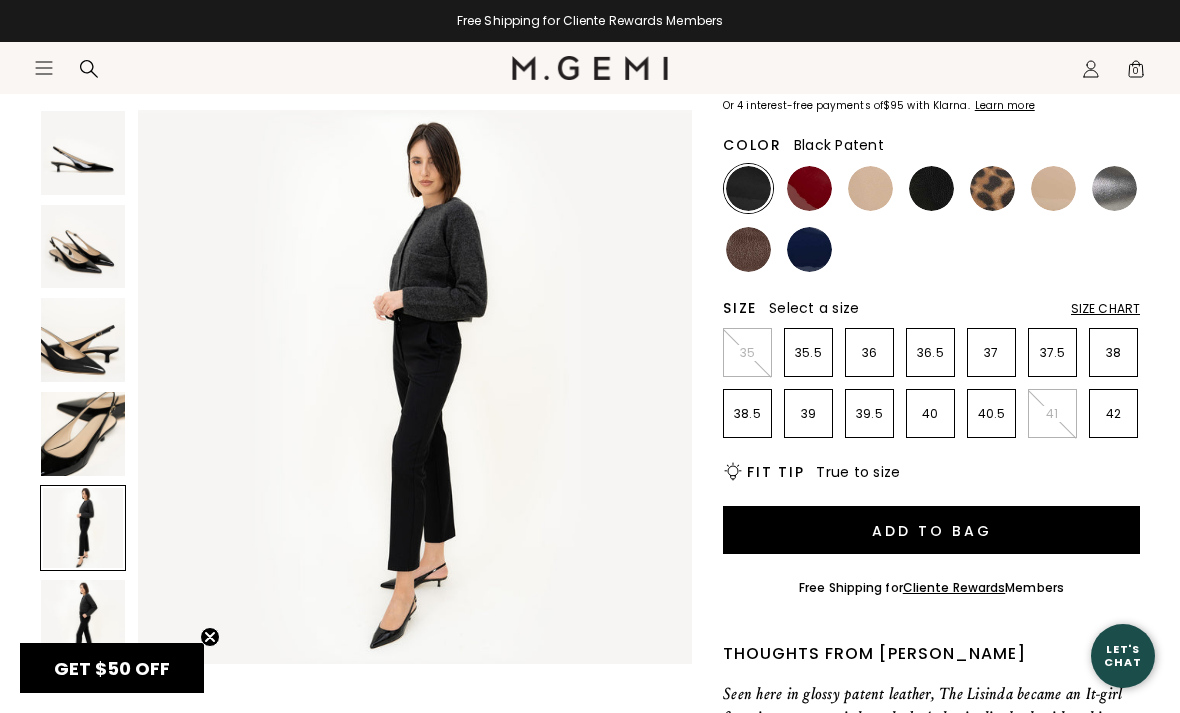 click at bounding box center [83, 622] 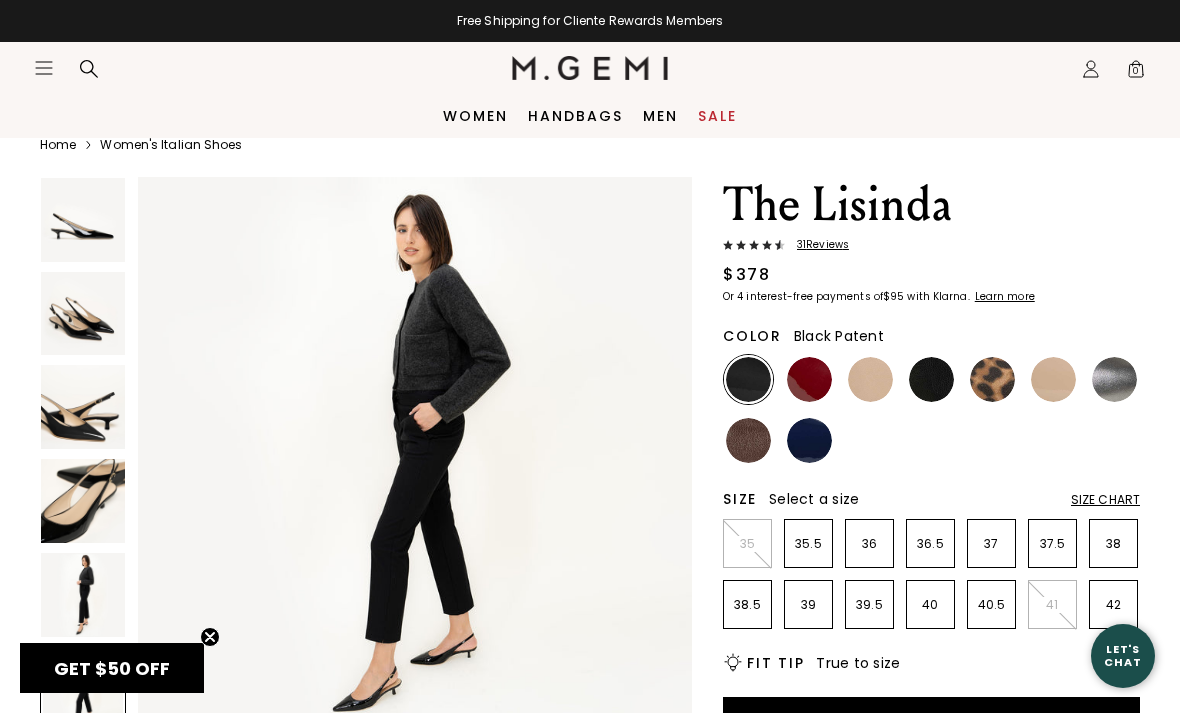 click at bounding box center (83, 220) 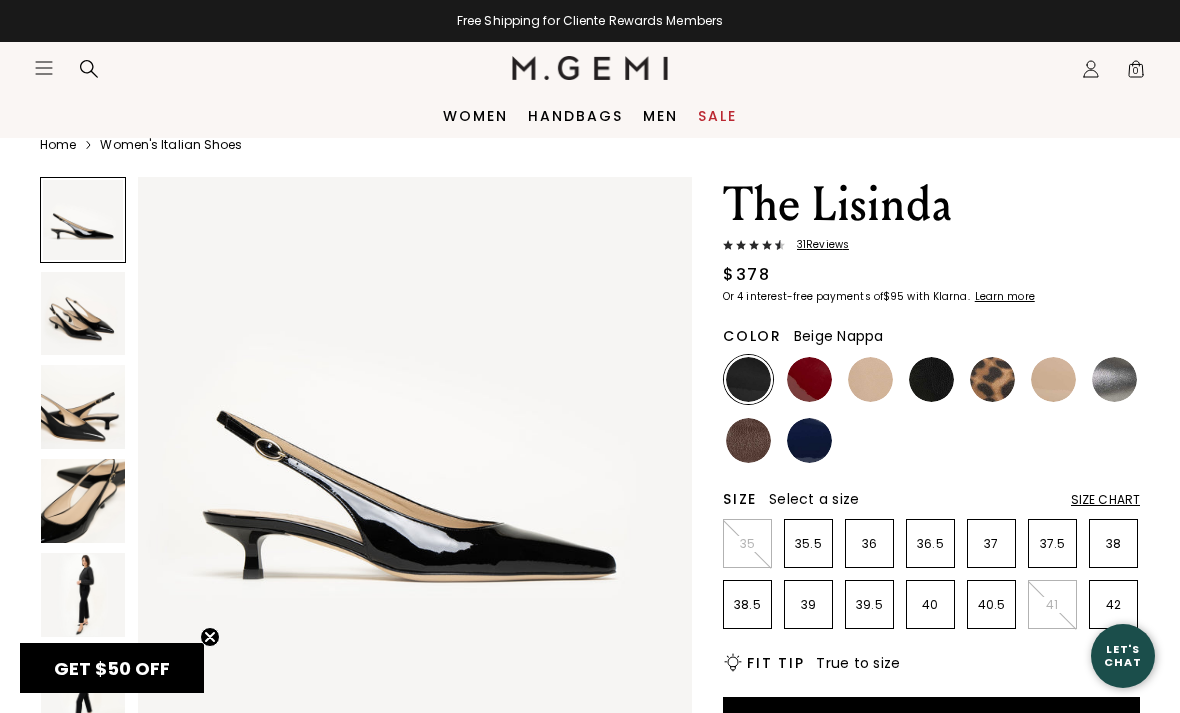 click at bounding box center (870, 379) 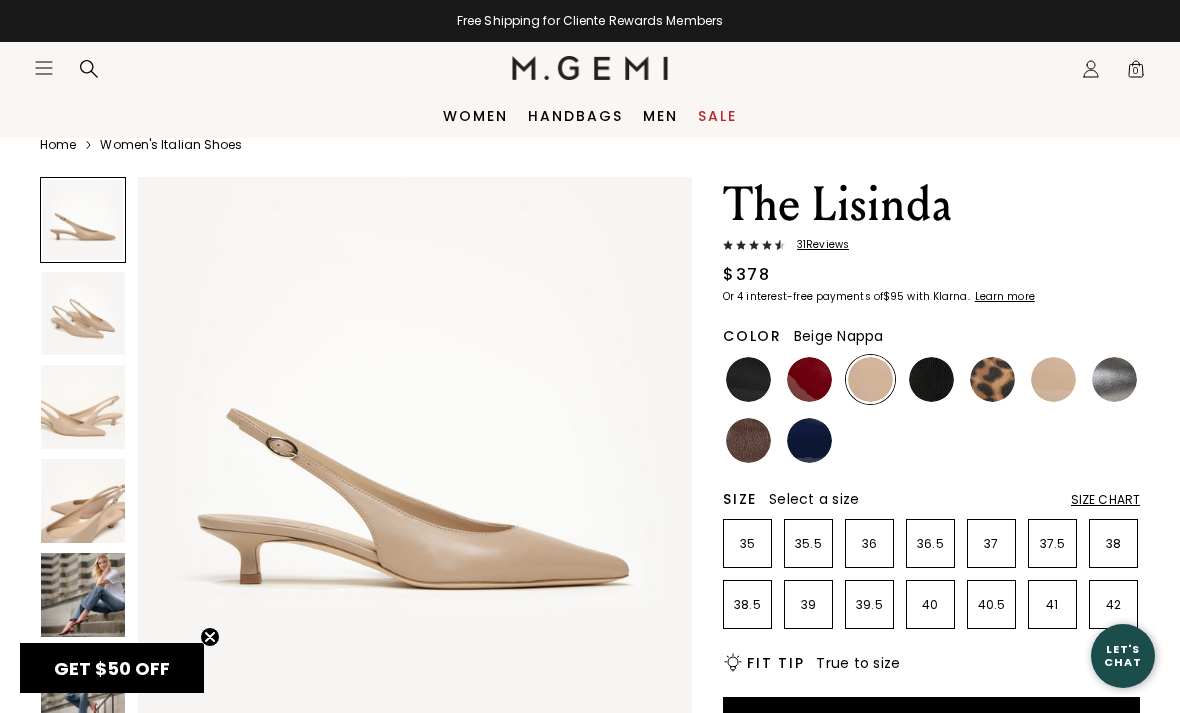 click at bounding box center [83, 501] 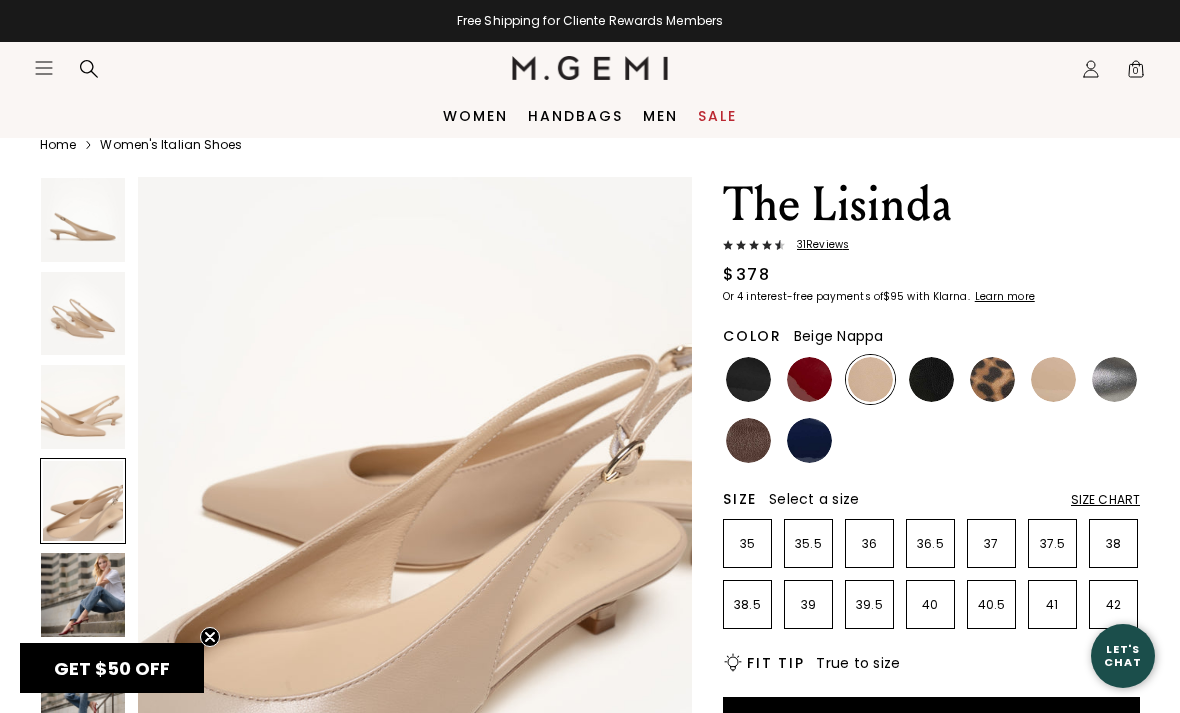 click on "31  Review s" at bounding box center [817, 245] 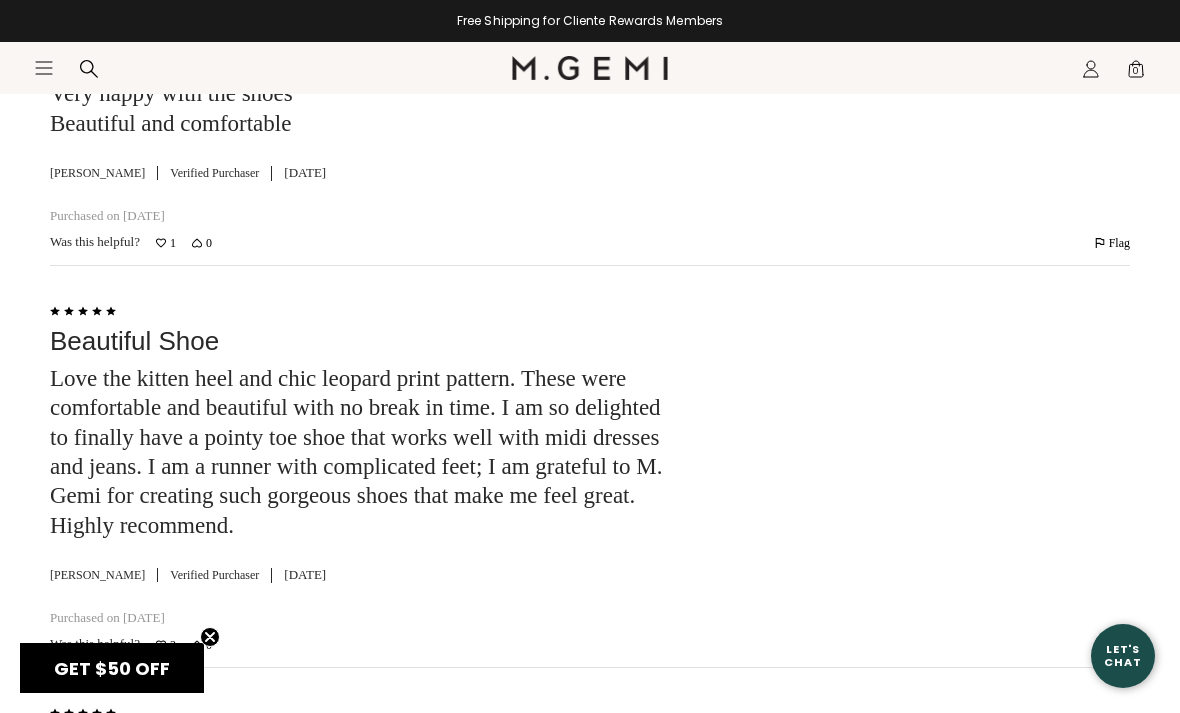 scroll, scrollTop: 5916, scrollLeft: 0, axis: vertical 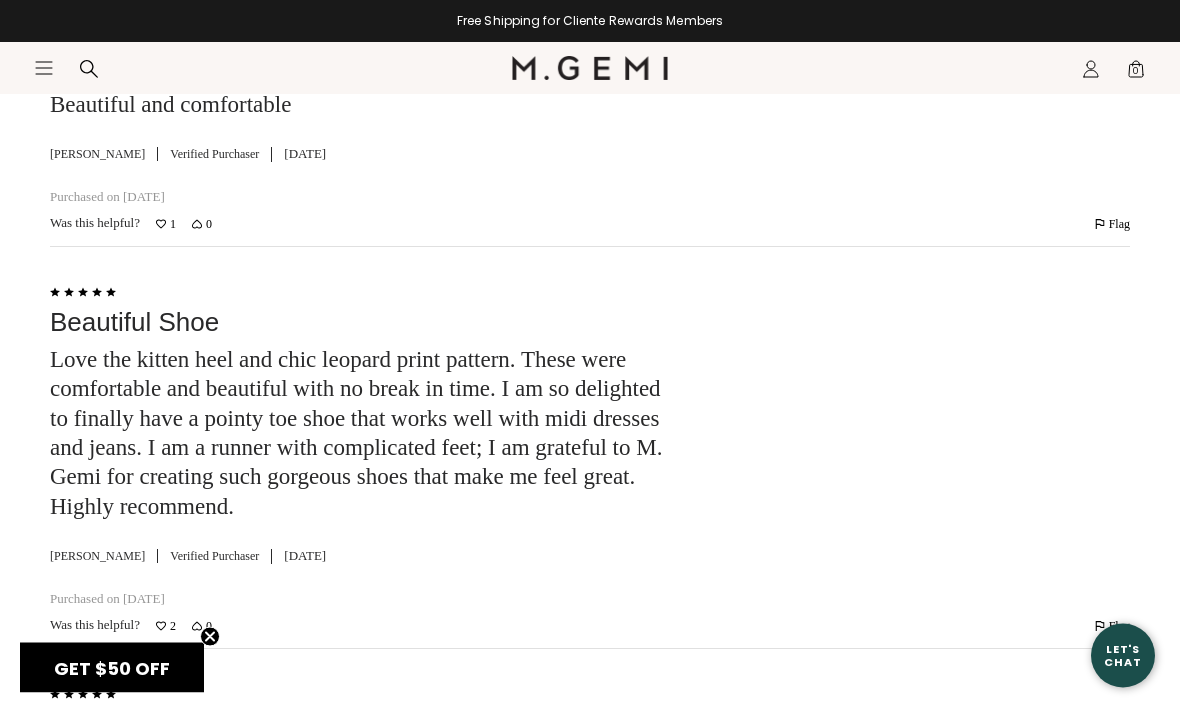 click on "2" at bounding box center (590, 1016) 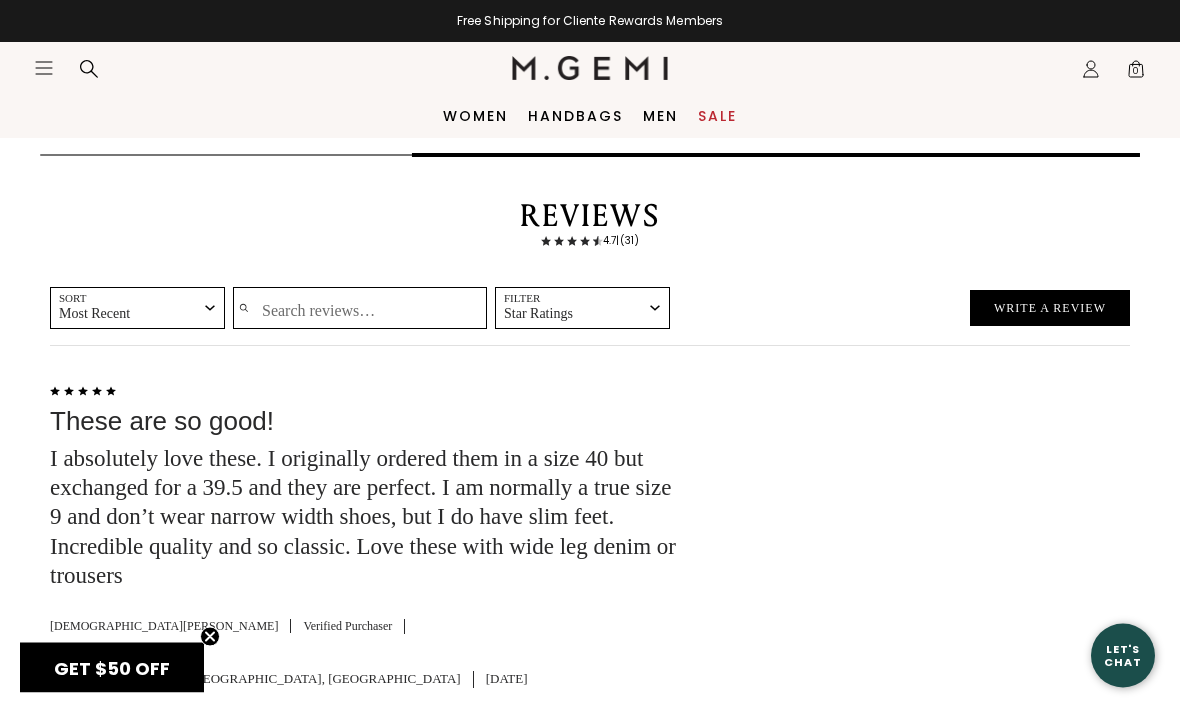 click on "Filter" at bounding box center [570, 299] 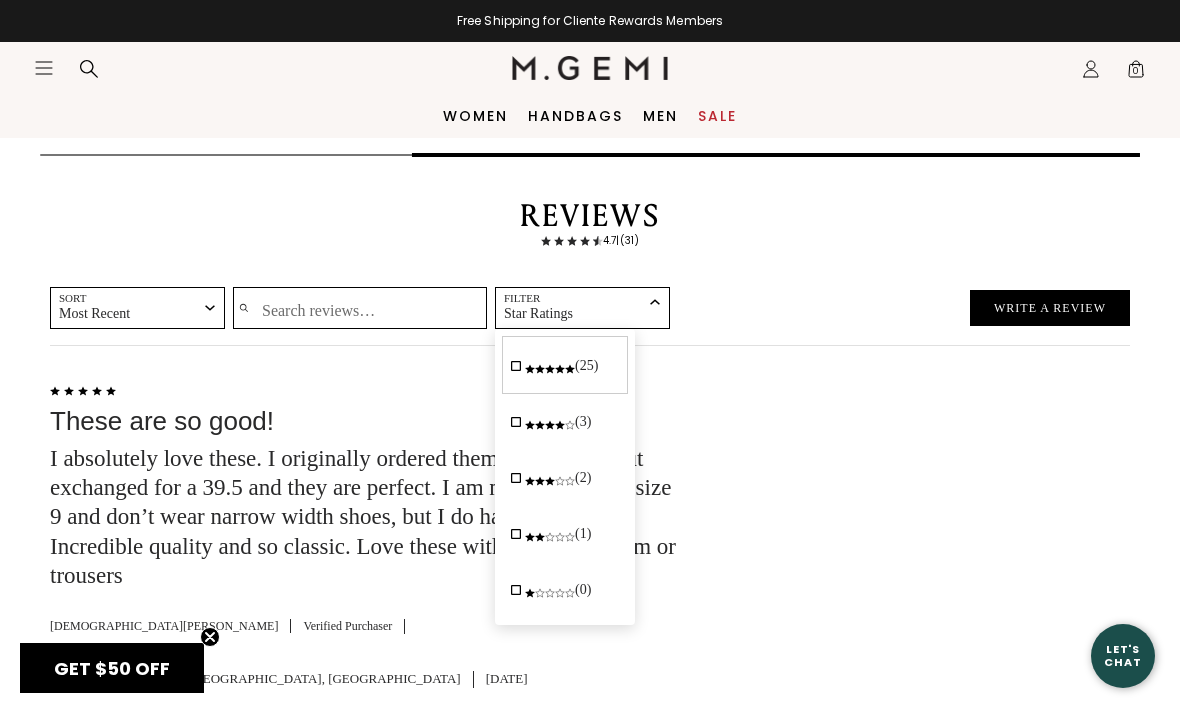 click on "(0)" 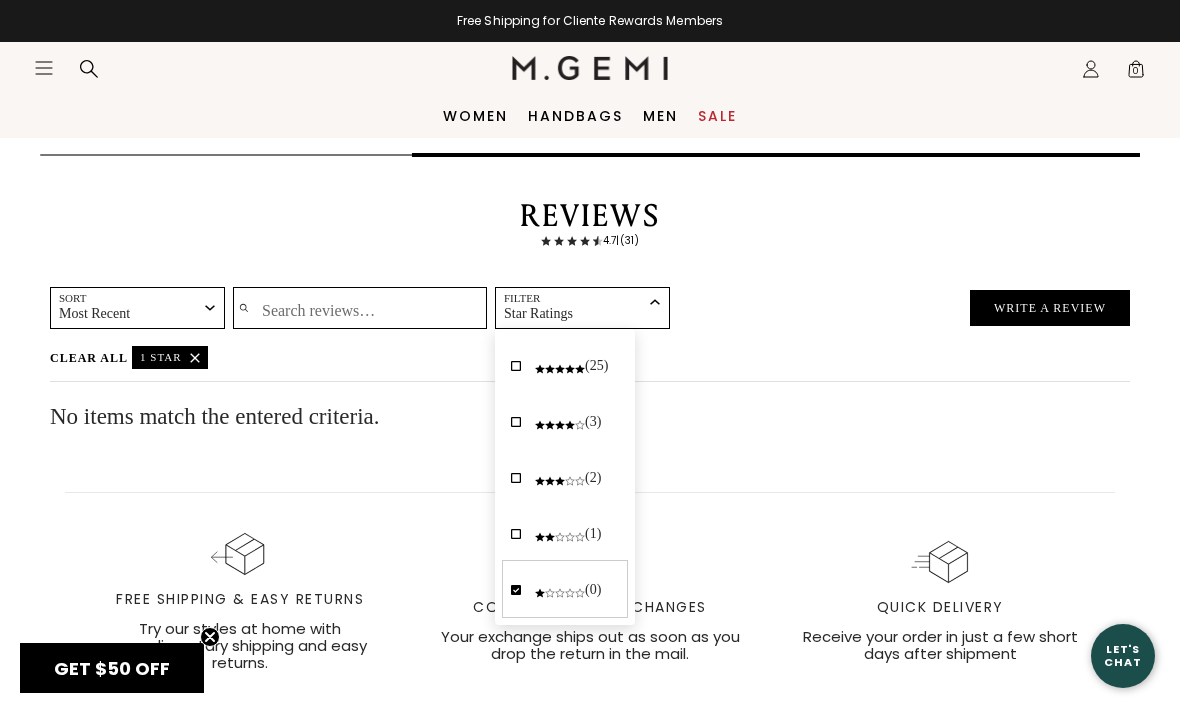 click on "(1)" 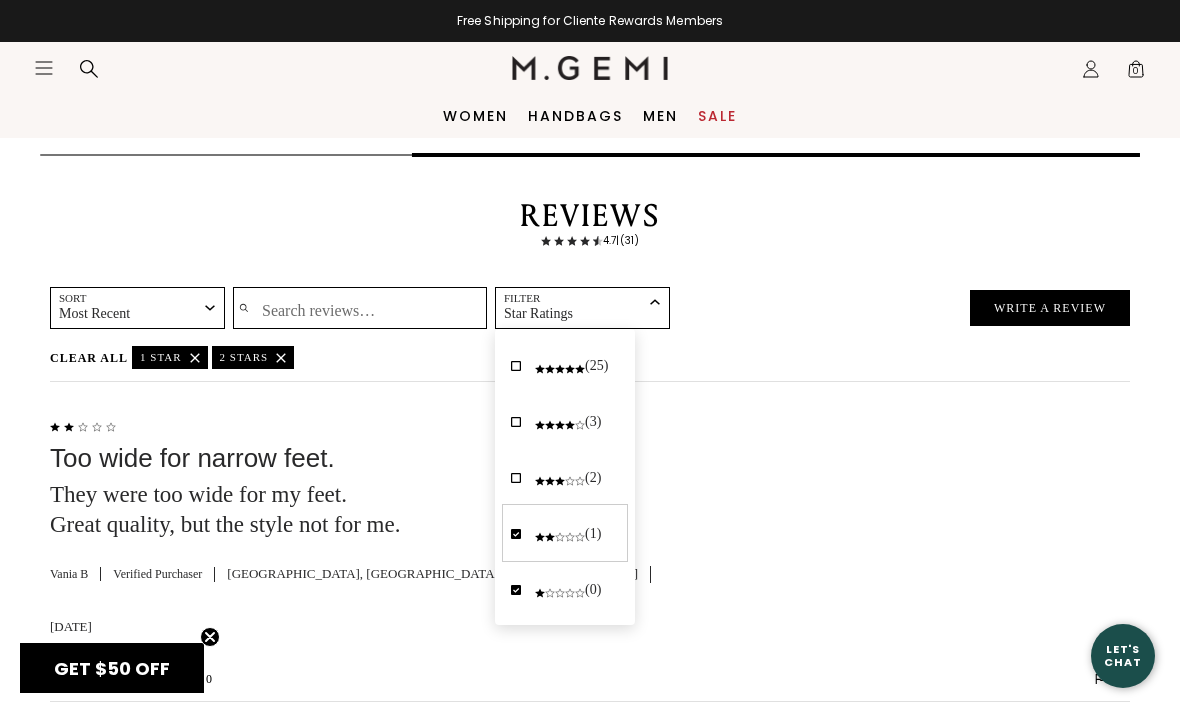 click on "check" 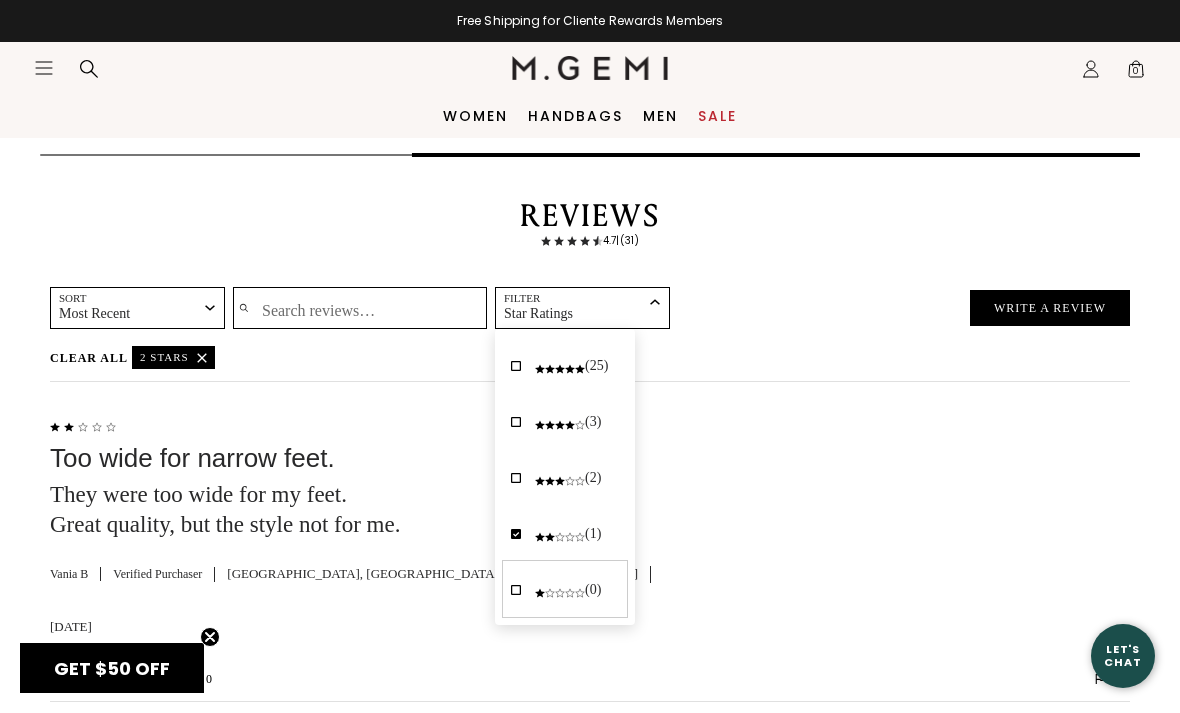 click on "check" 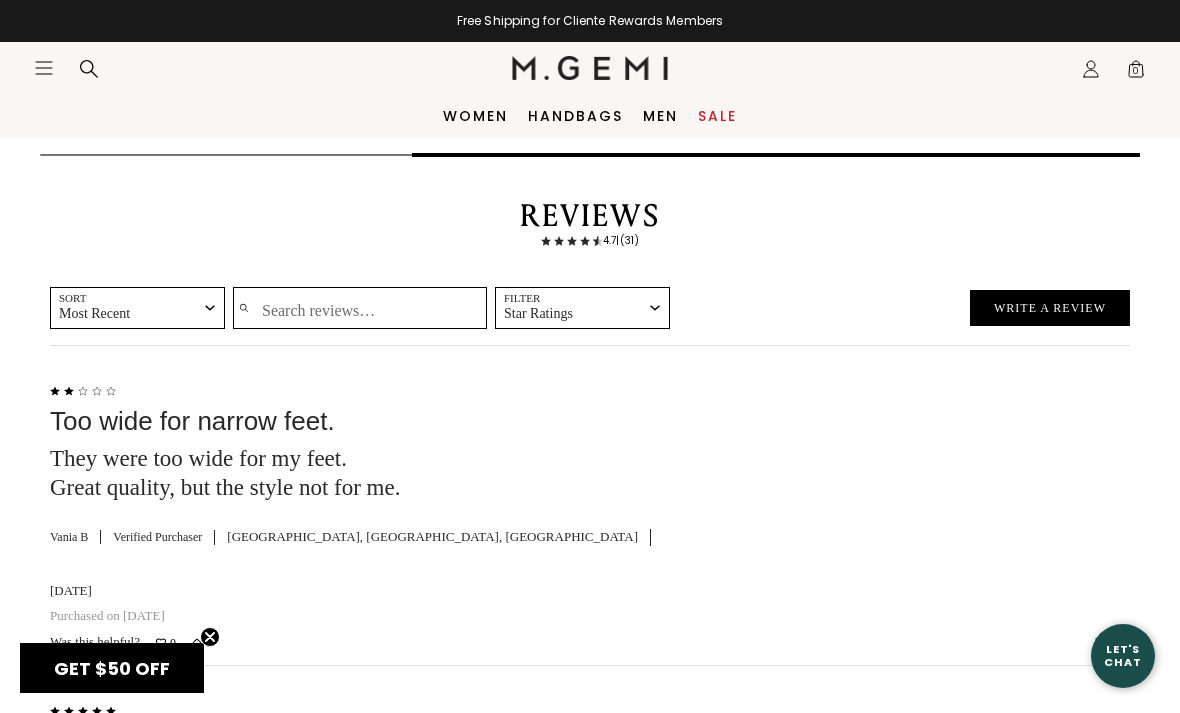 click on "Star Ratings" at bounding box center [570, 314] 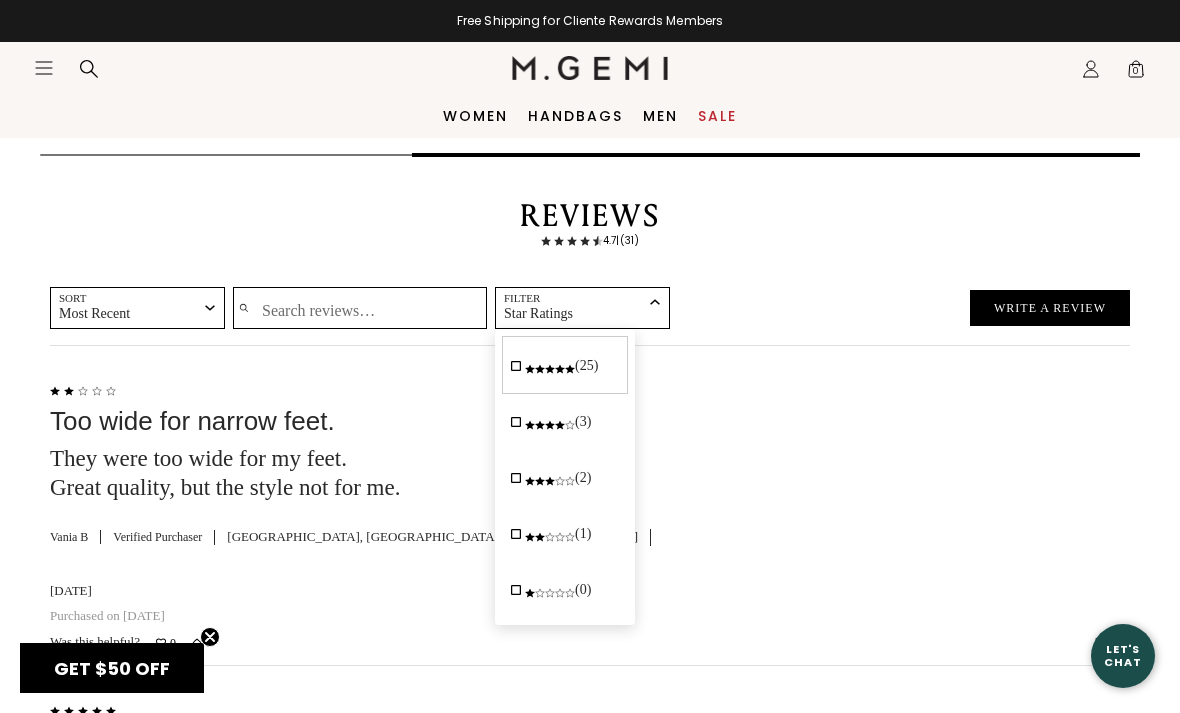 click 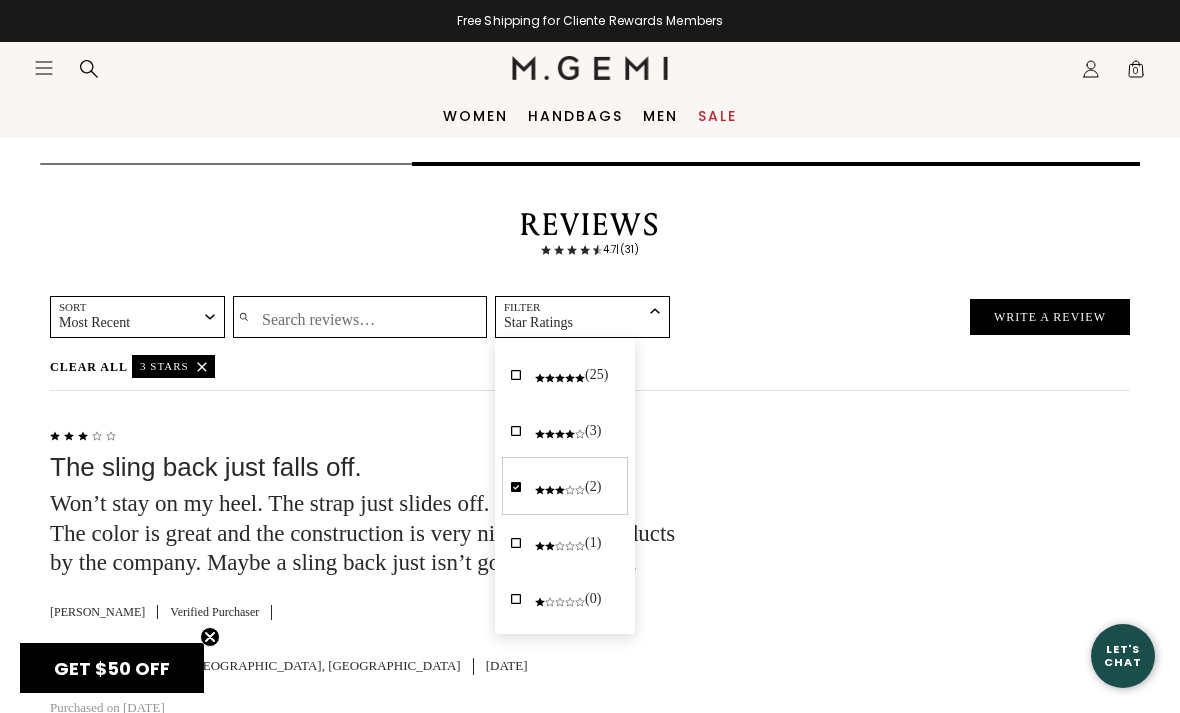scroll, scrollTop: 2918, scrollLeft: 0, axis: vertical 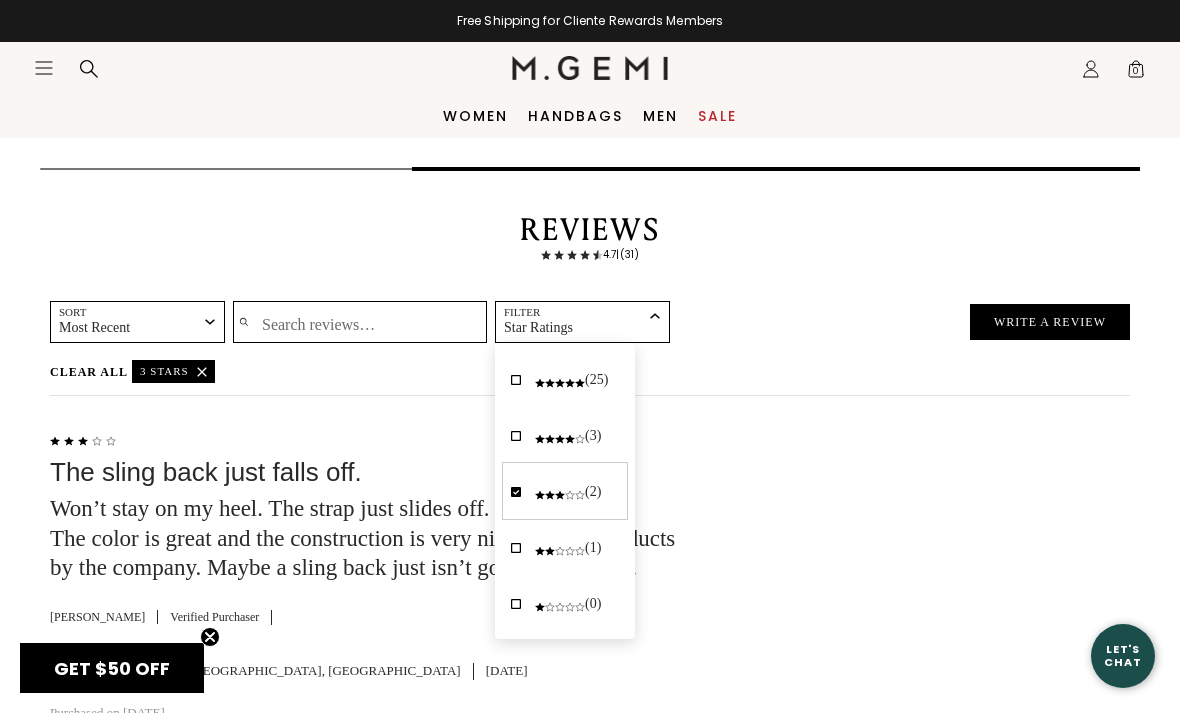 click at bounding box center (925, 579) 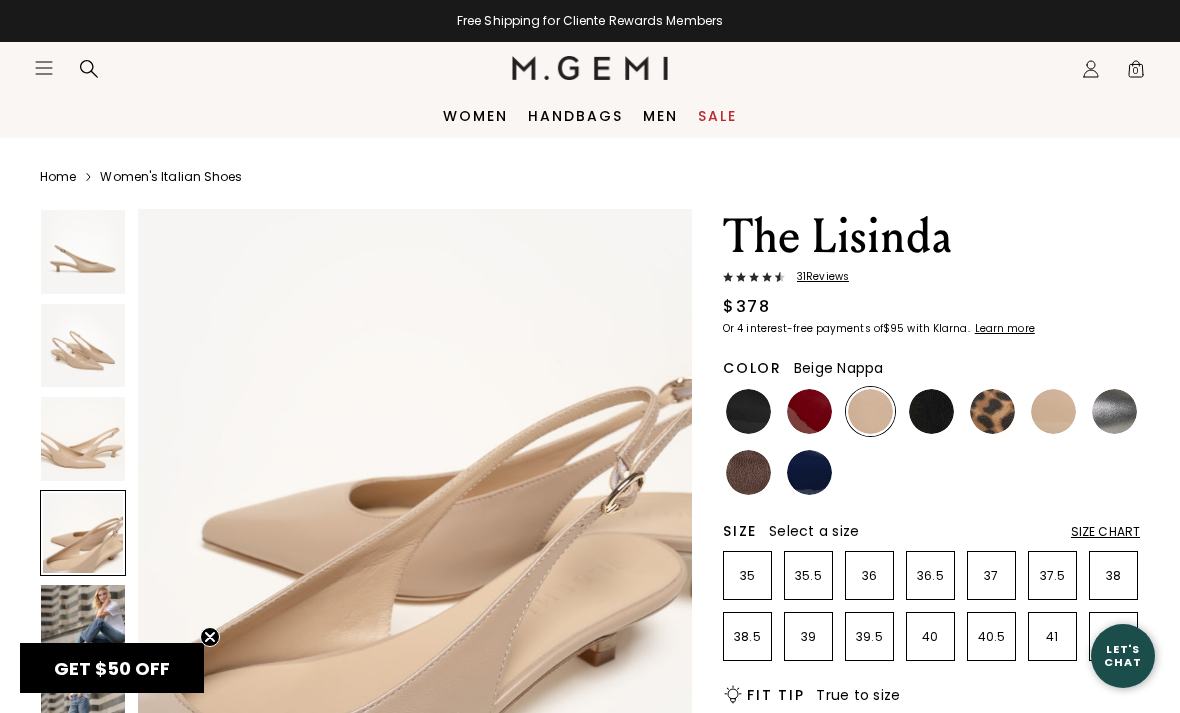 scroll, scrollTop: 0, scrollLeft: 0, axis: both 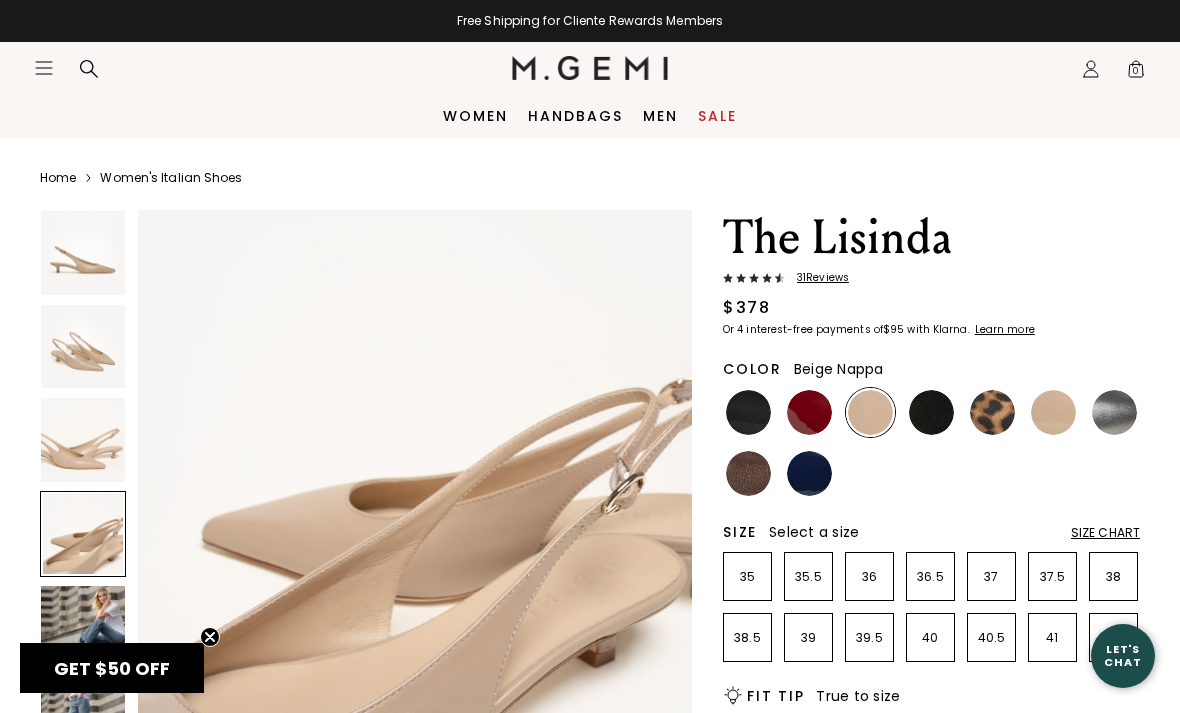 click at bounding box center [83, 253] 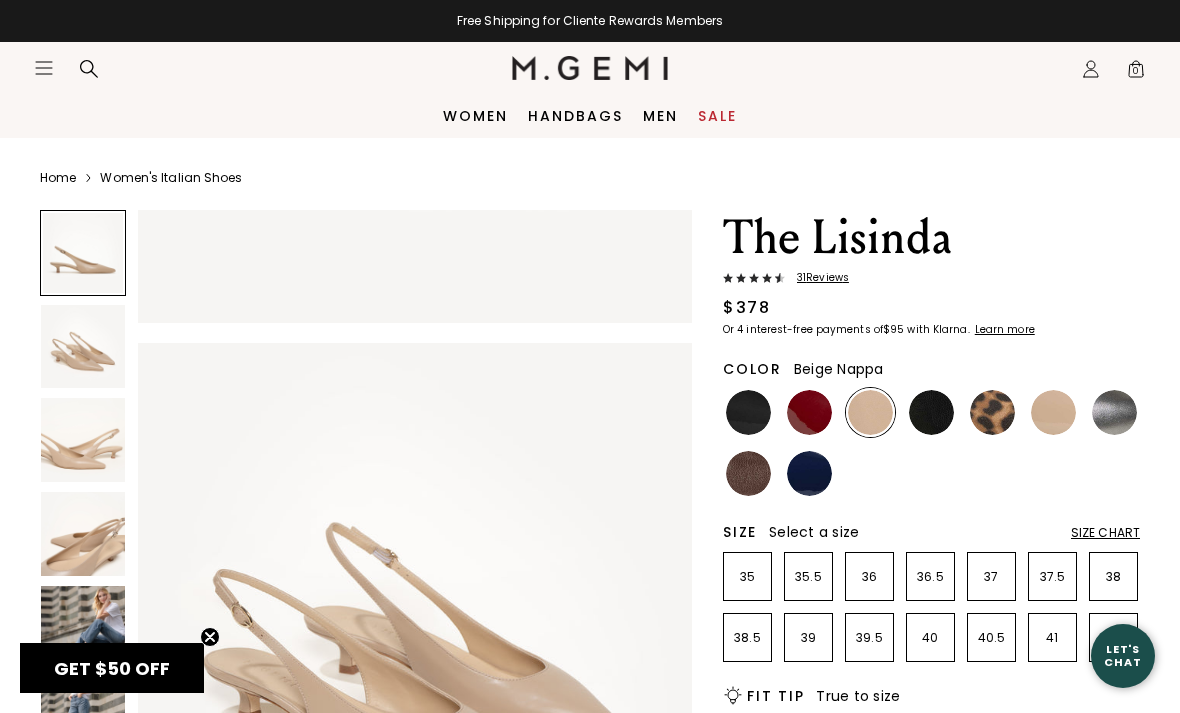 scroll, scrollTop: 0, scrollLeft: 0, axis: both 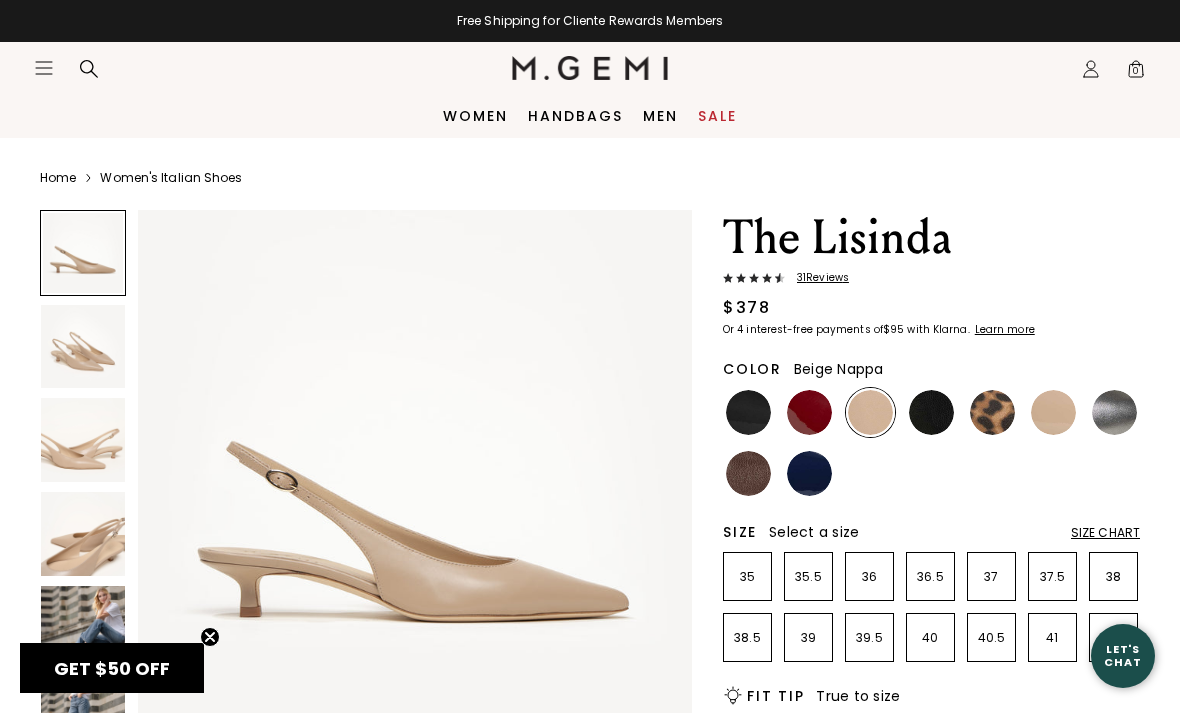 click at bounding box center (83, 347) 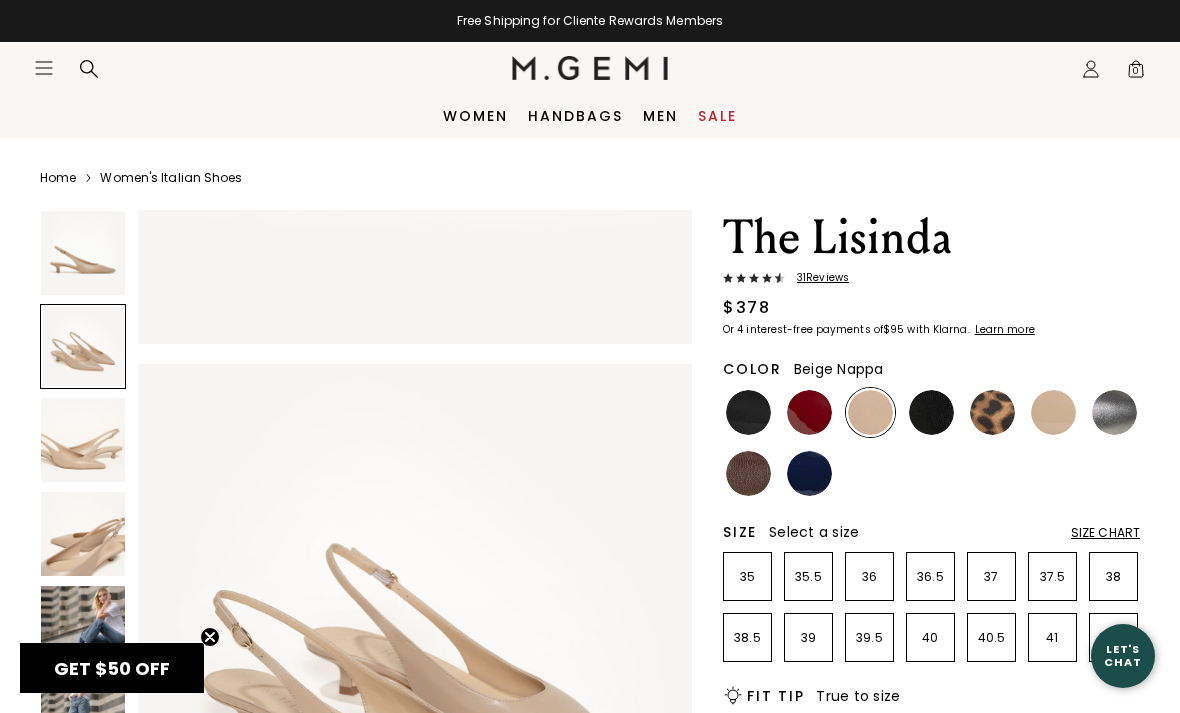 scroll, scrollTop: 574, scrollLeft: 0, axis: vertical 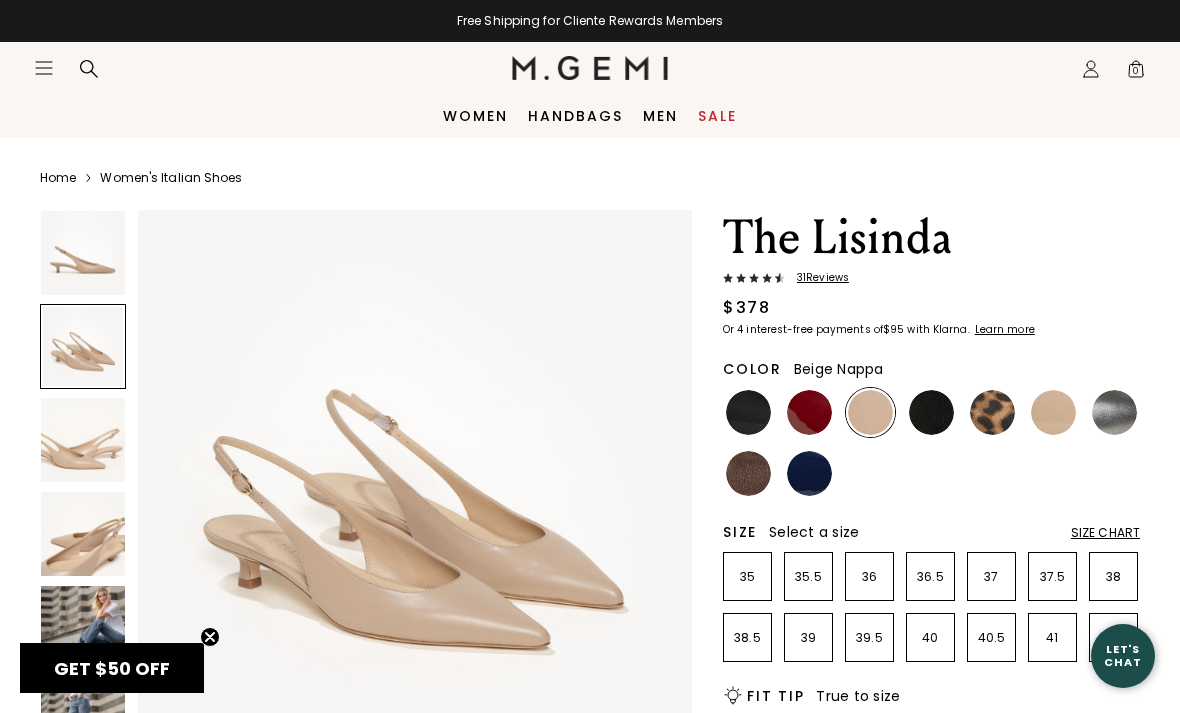 click at bounding box center [83, 440] 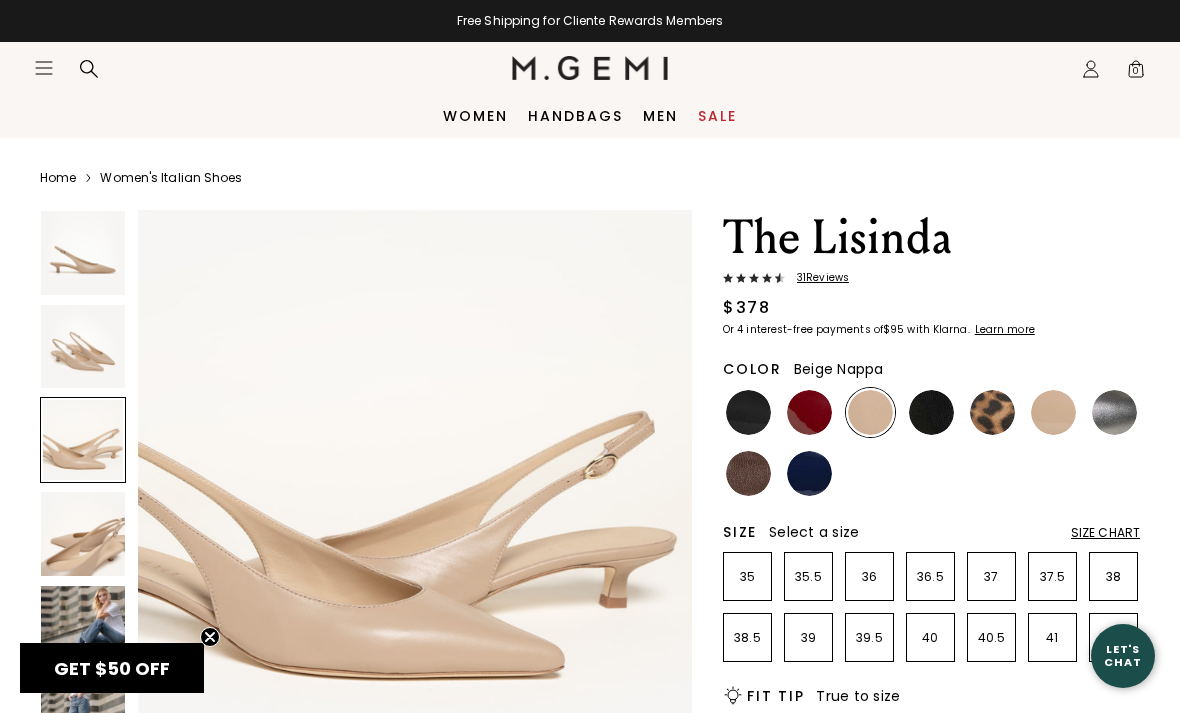 click at bounding box center [83, 534] 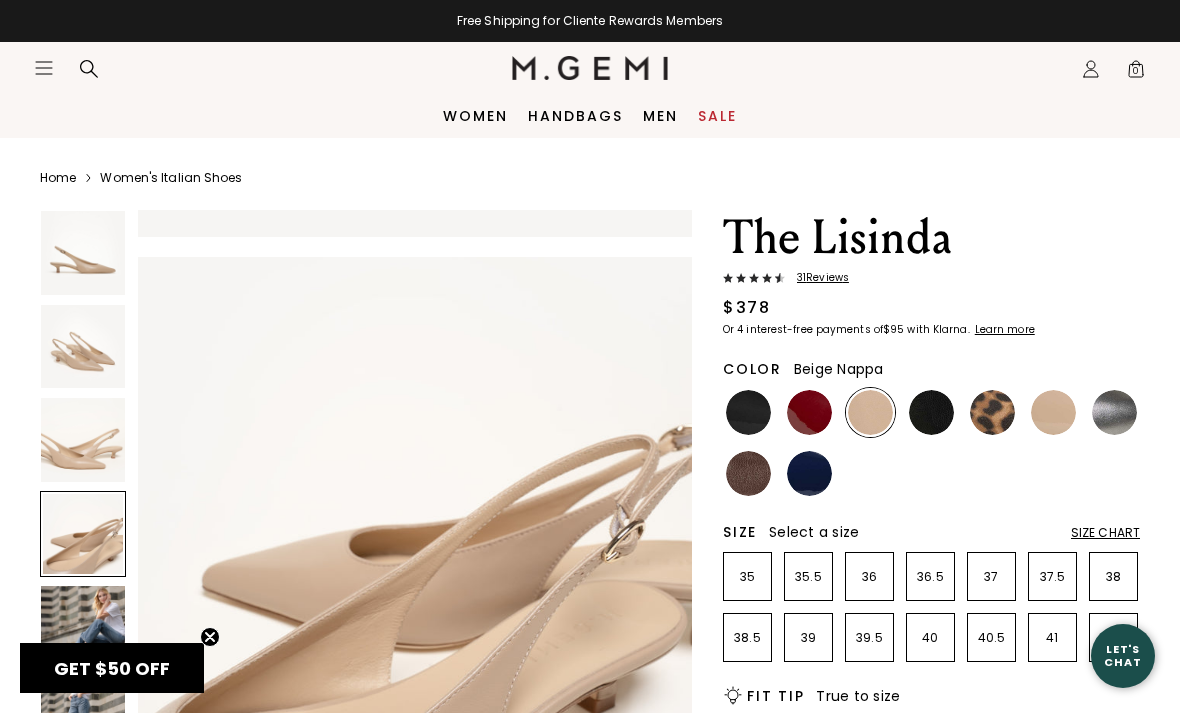 scroll, scrollTop: 1723, scrollLeft: 0, axis: vertical 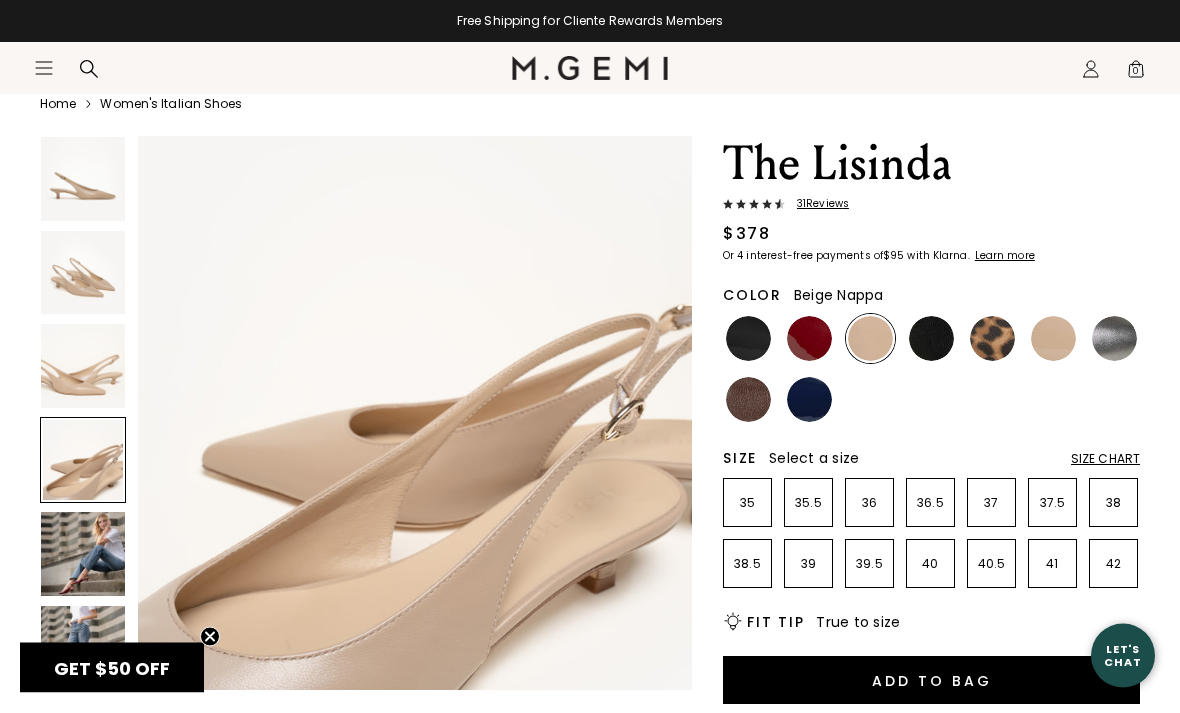 click at bounding box center [83, 555] 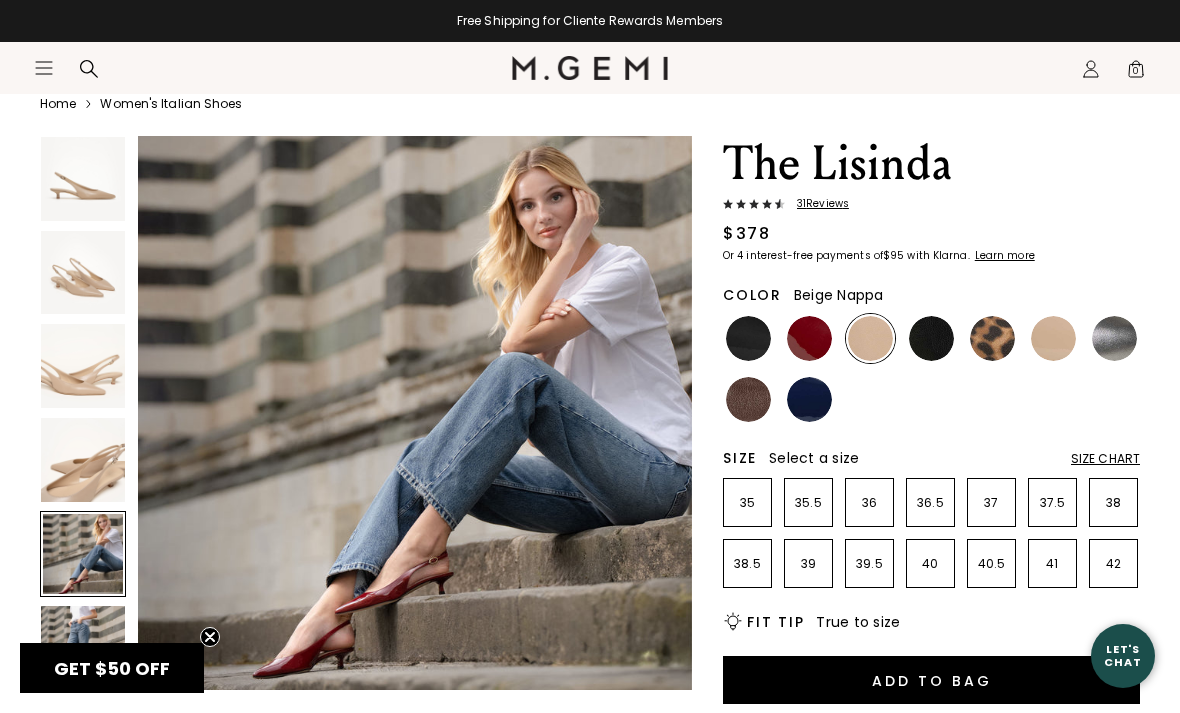 click at bounding box center [83, 460] 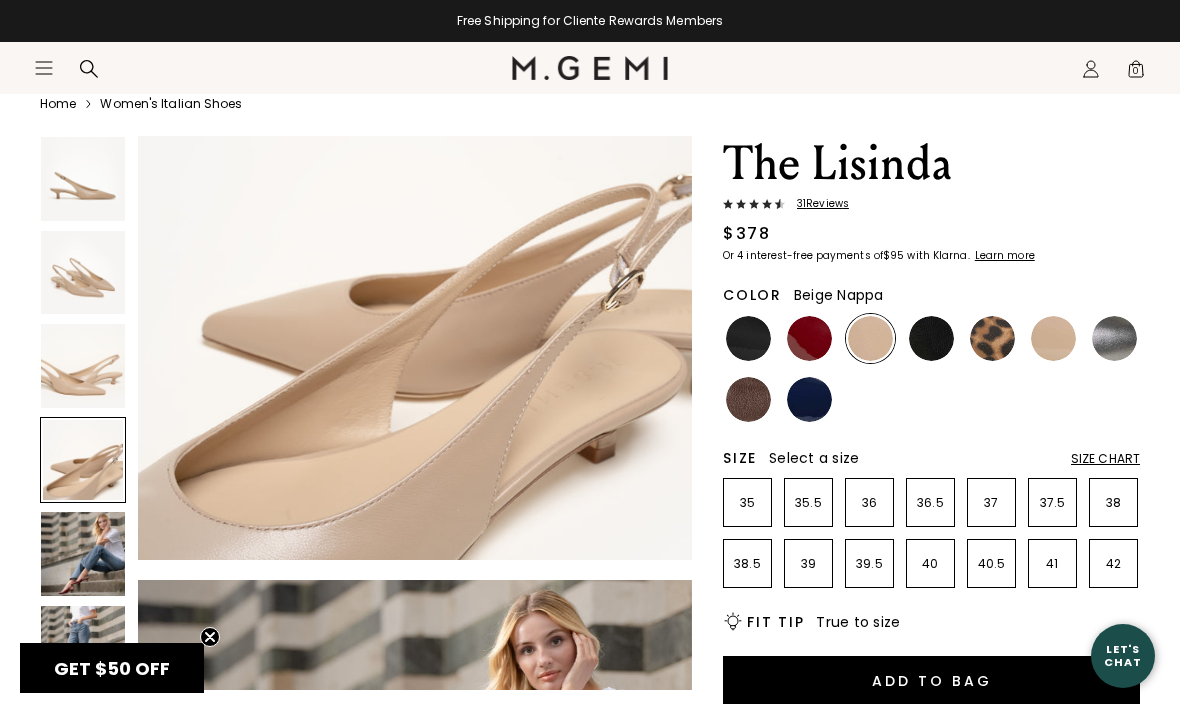 scroll, scrollTop: 1723, scrollLeft: 0, axis: vertical 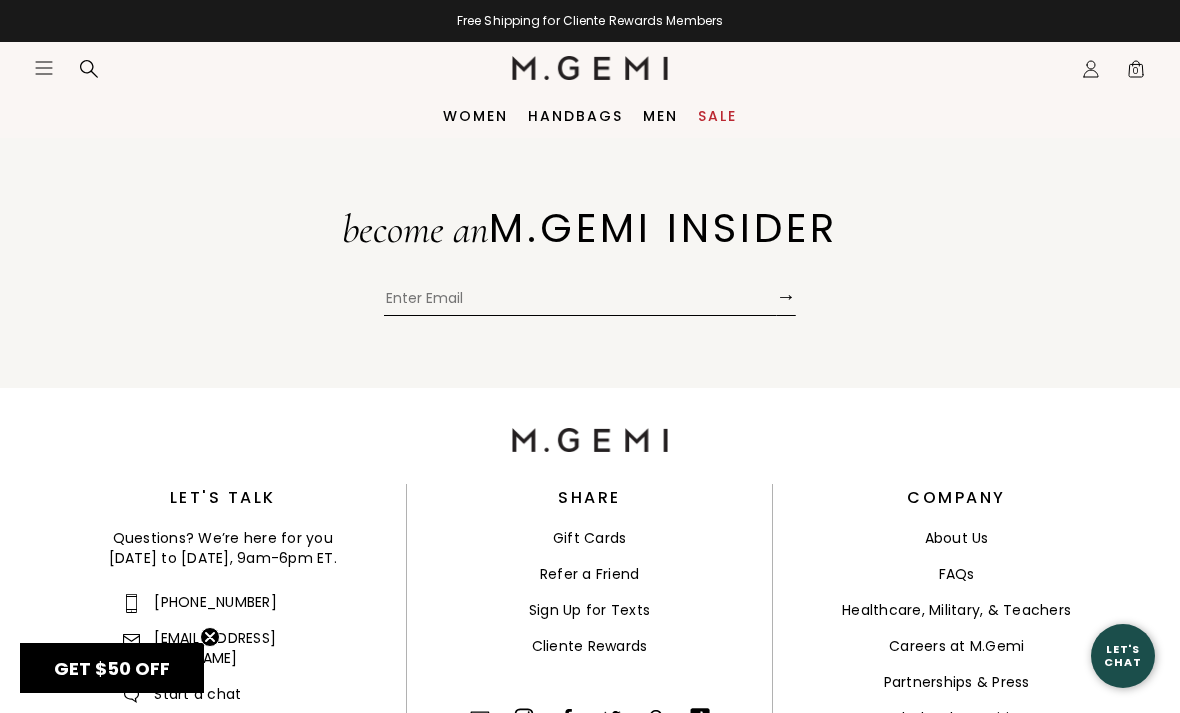 click on "FAQs" at bounding box center (957, 574) 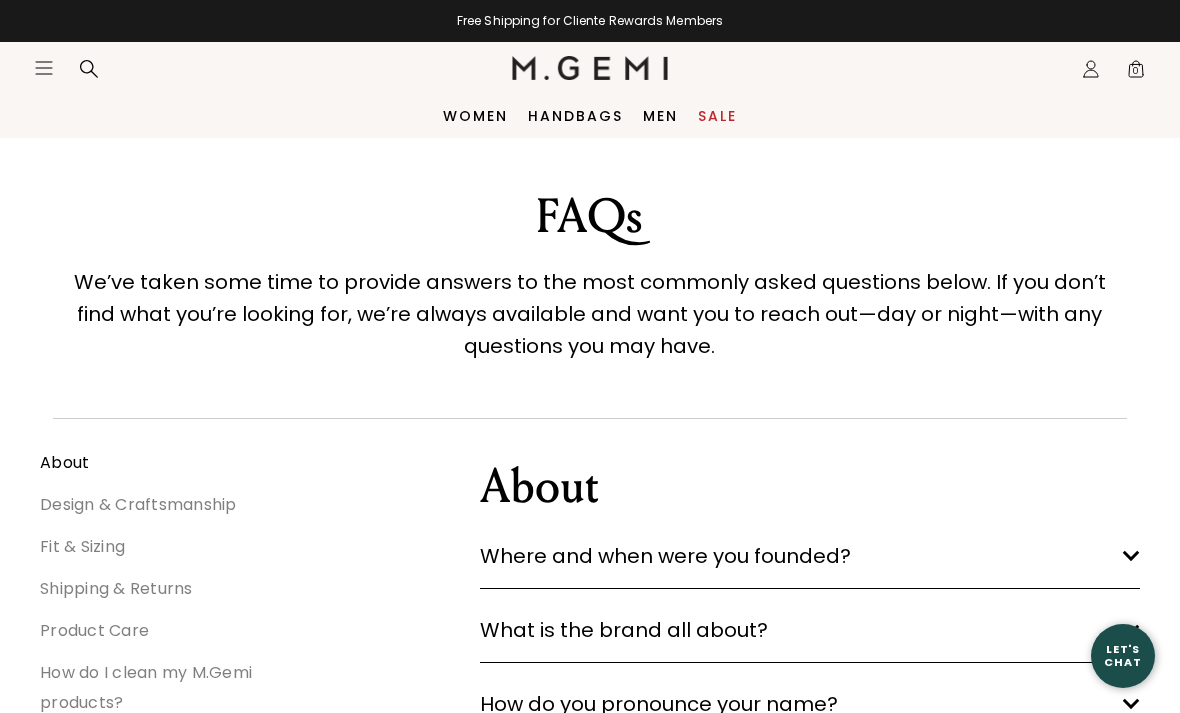 scroll, scrollTop: 224, scrollLeft: 0, axis: vertical 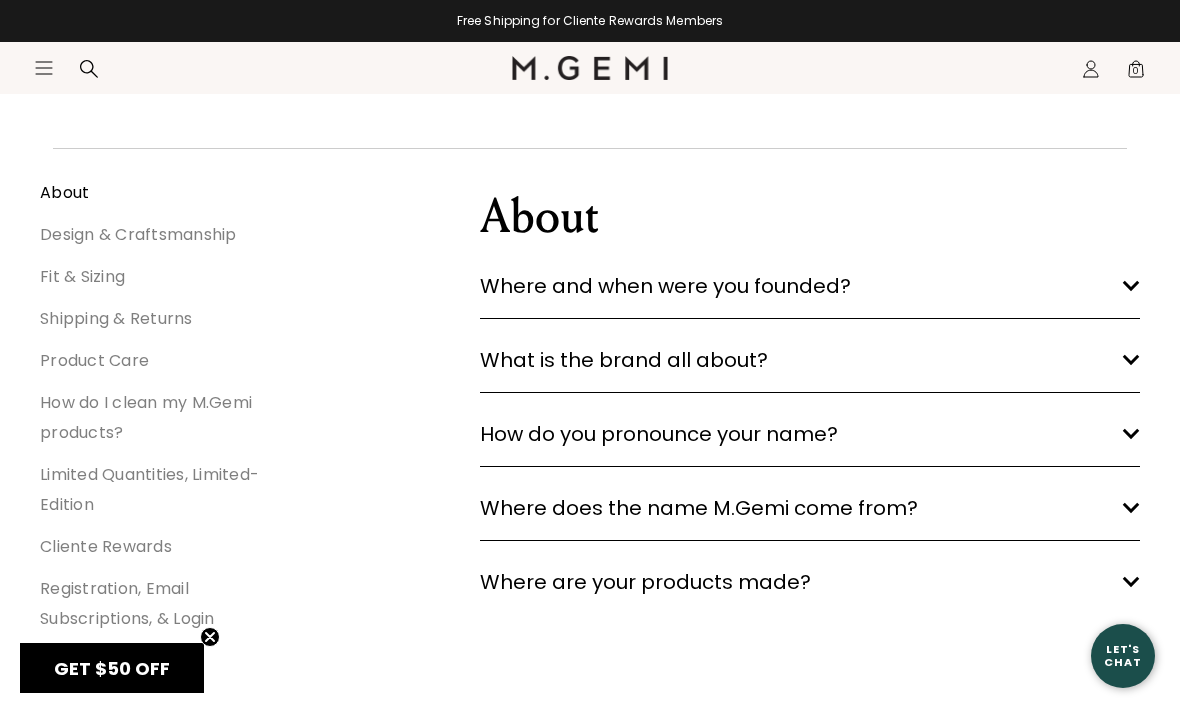 click on "Shipping & Returns" at bounding box center [116, 318] 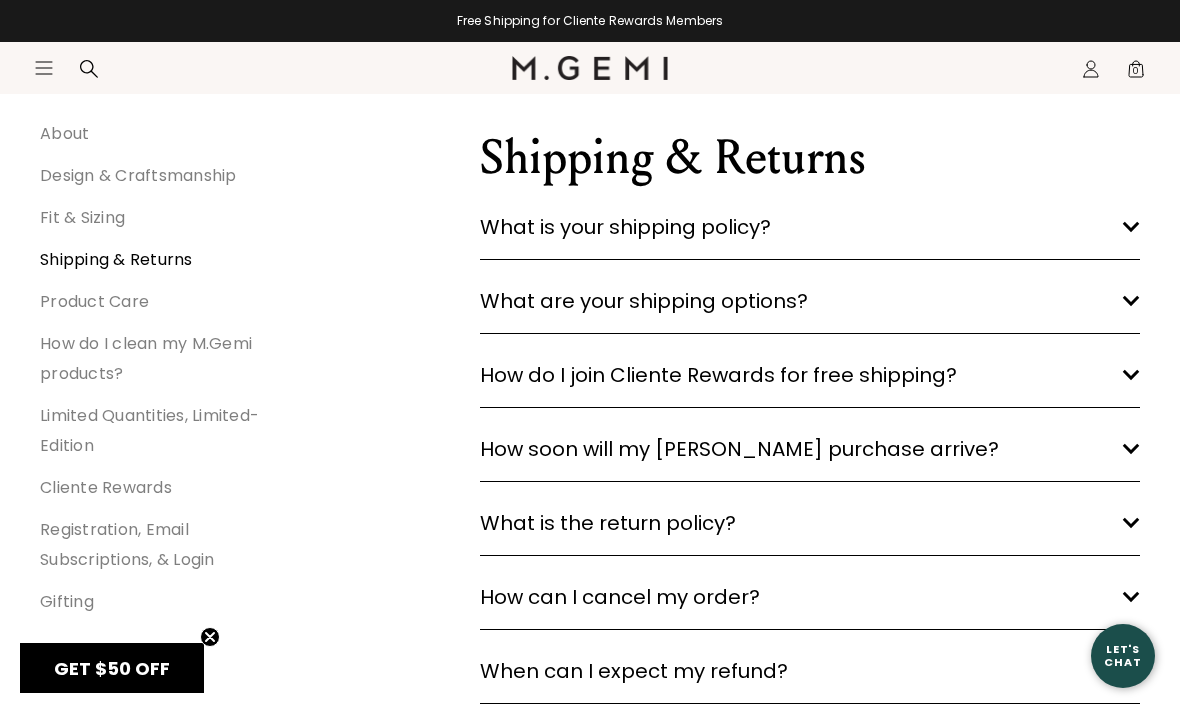 scroll, scrollTop: 334, scrollLeft: 0, axis: vertical 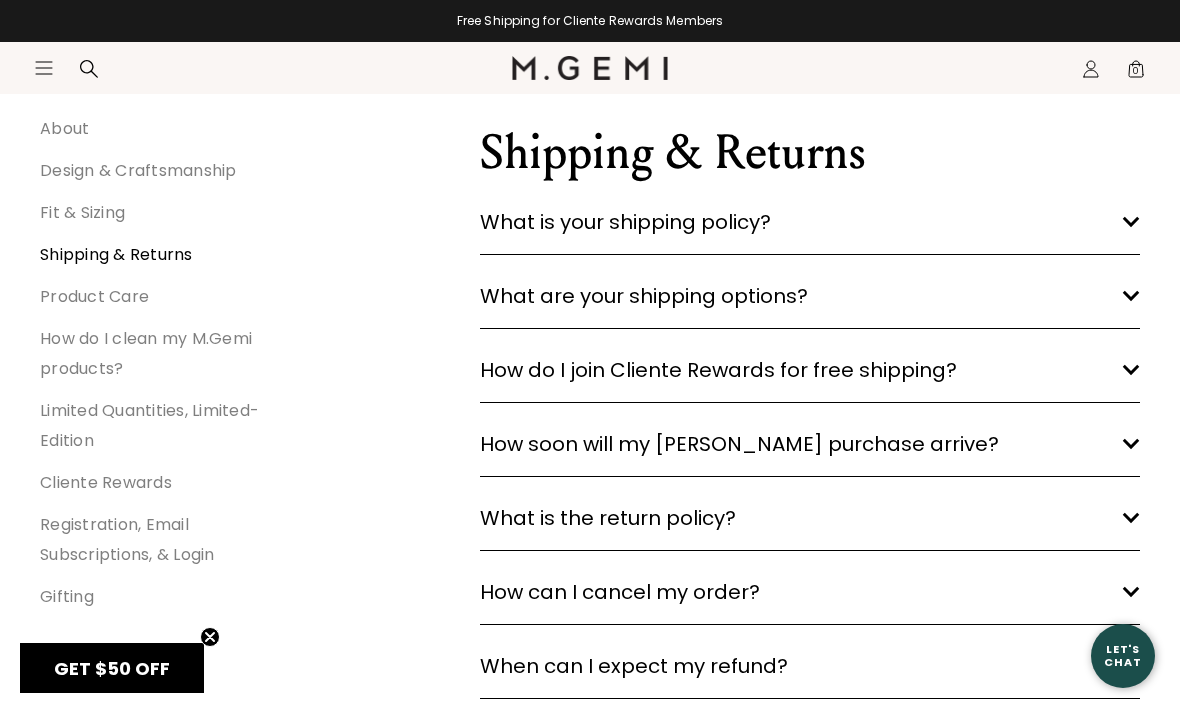 click on "What is the return policy?
arrow down" at bounding box center (810, 518) 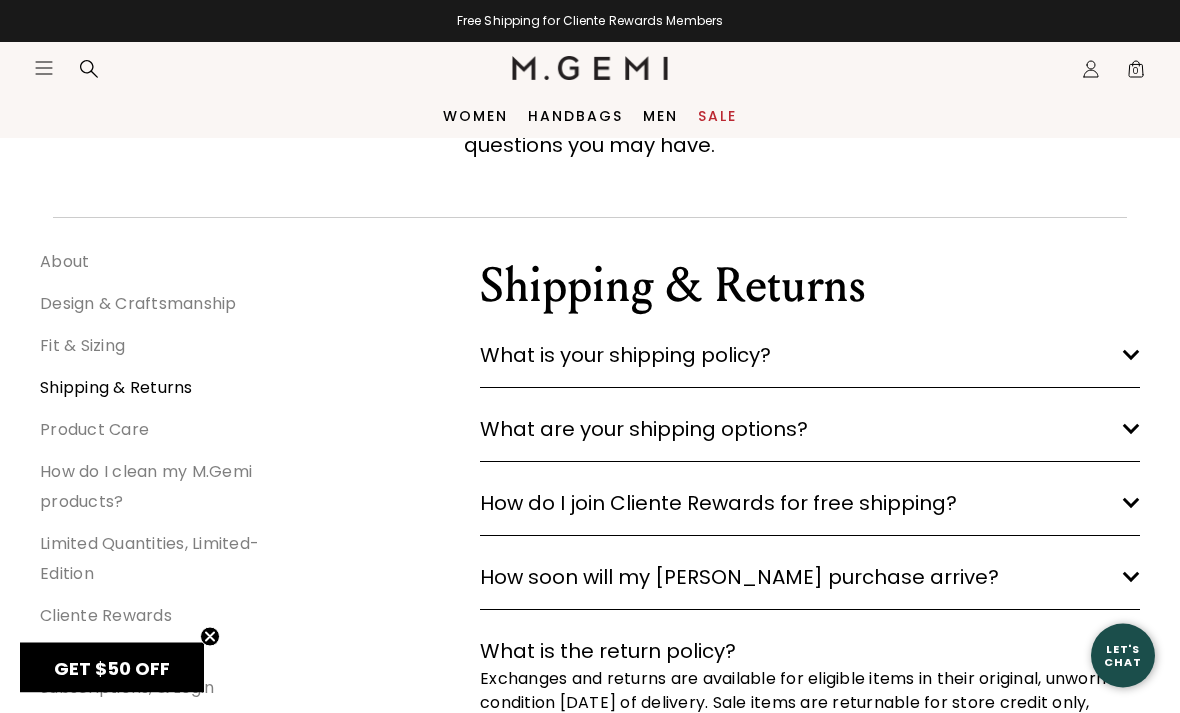 scroll, scrollTop: 0, scrollLeft: 0, axis: both 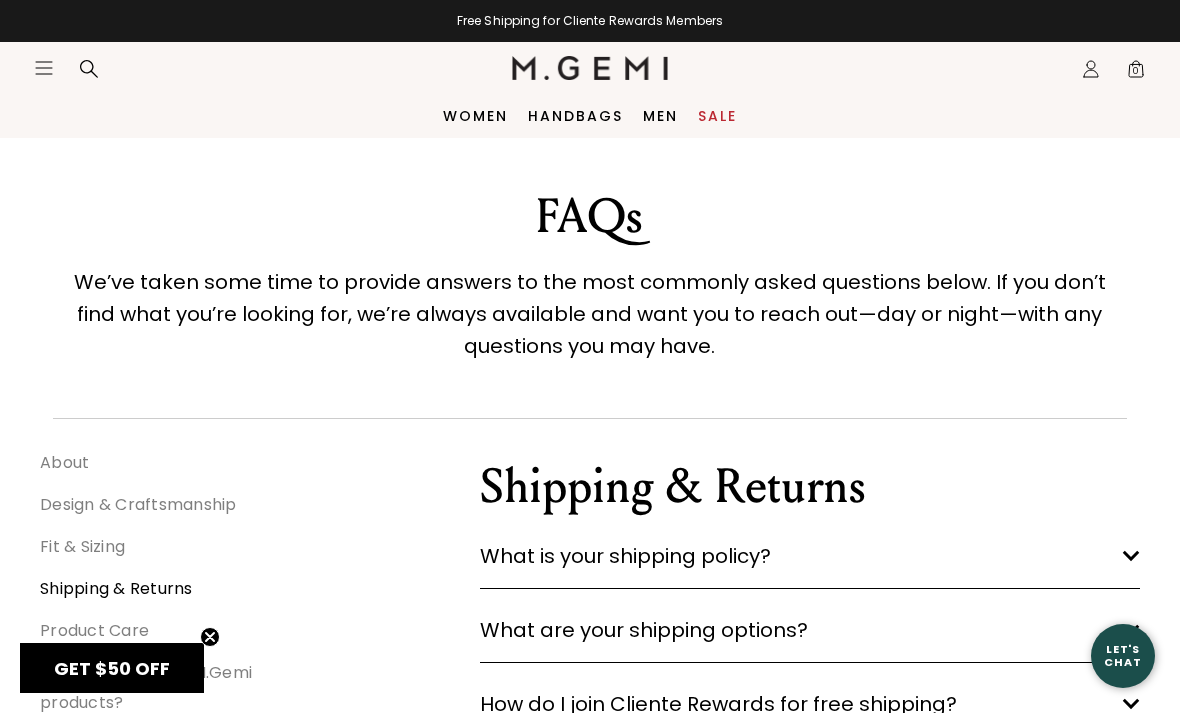 click on "Handbags" at bounding box center [575, 116] 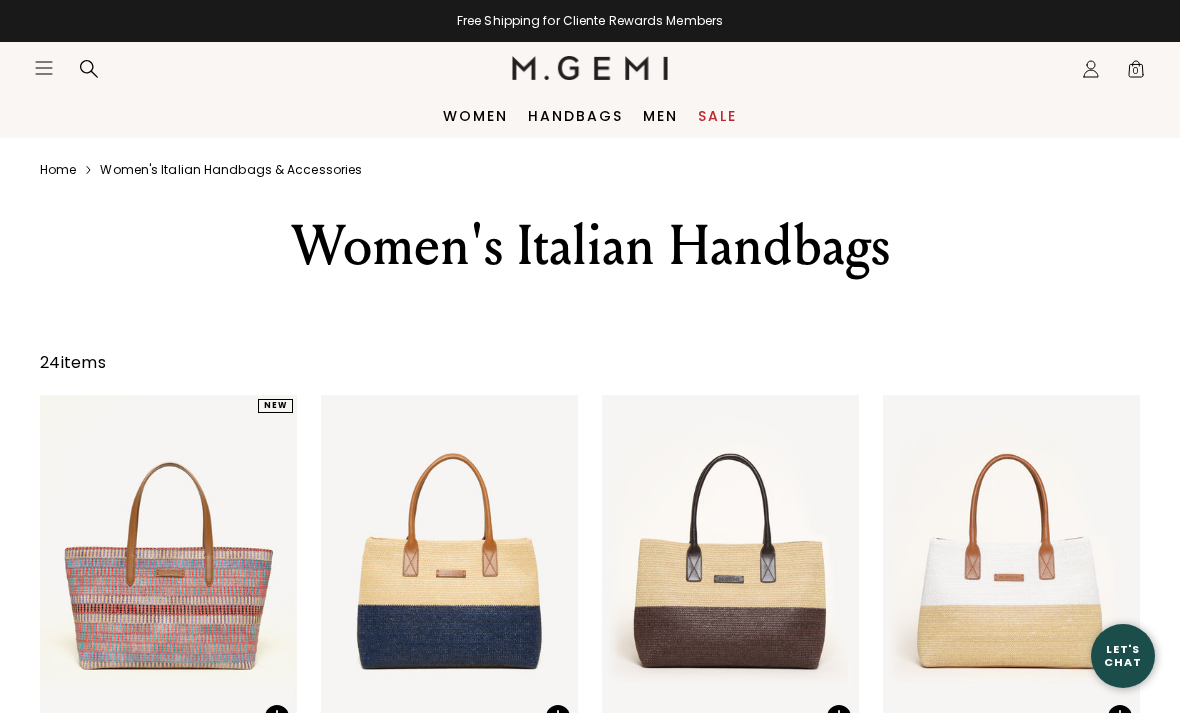 scroll, scrollTop: 0, scrollLeft: 0, axis: both 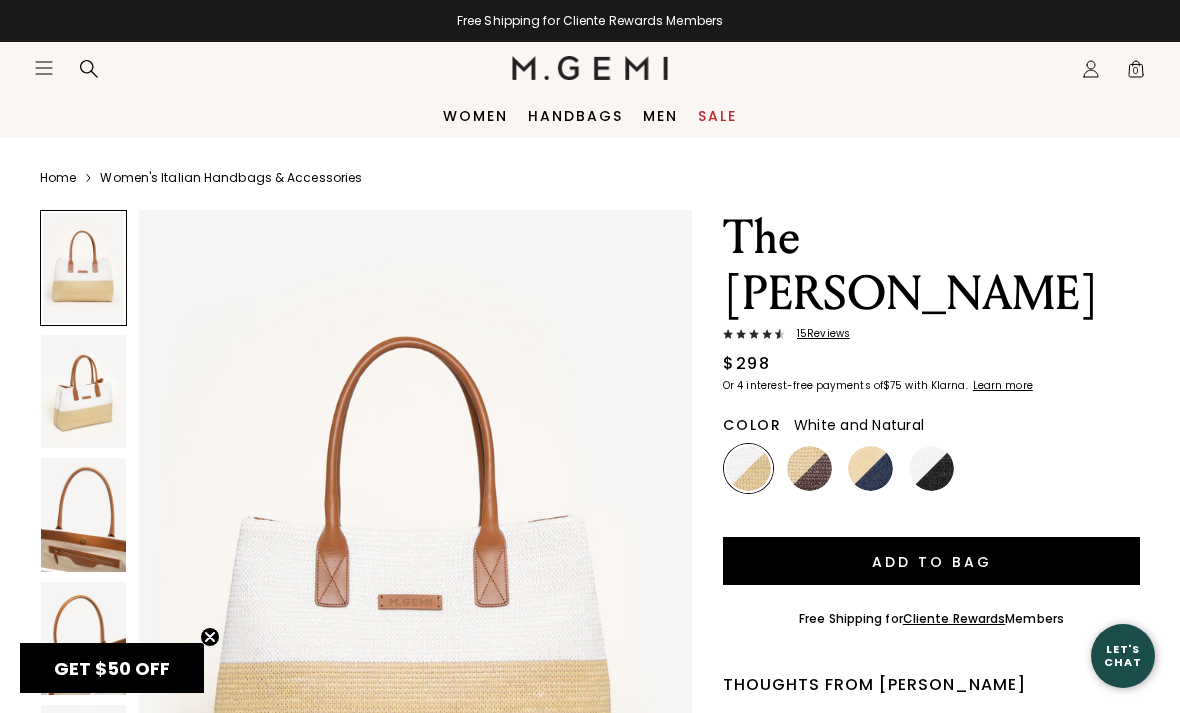 click on "Handbags" at bounding box center [575, 116] 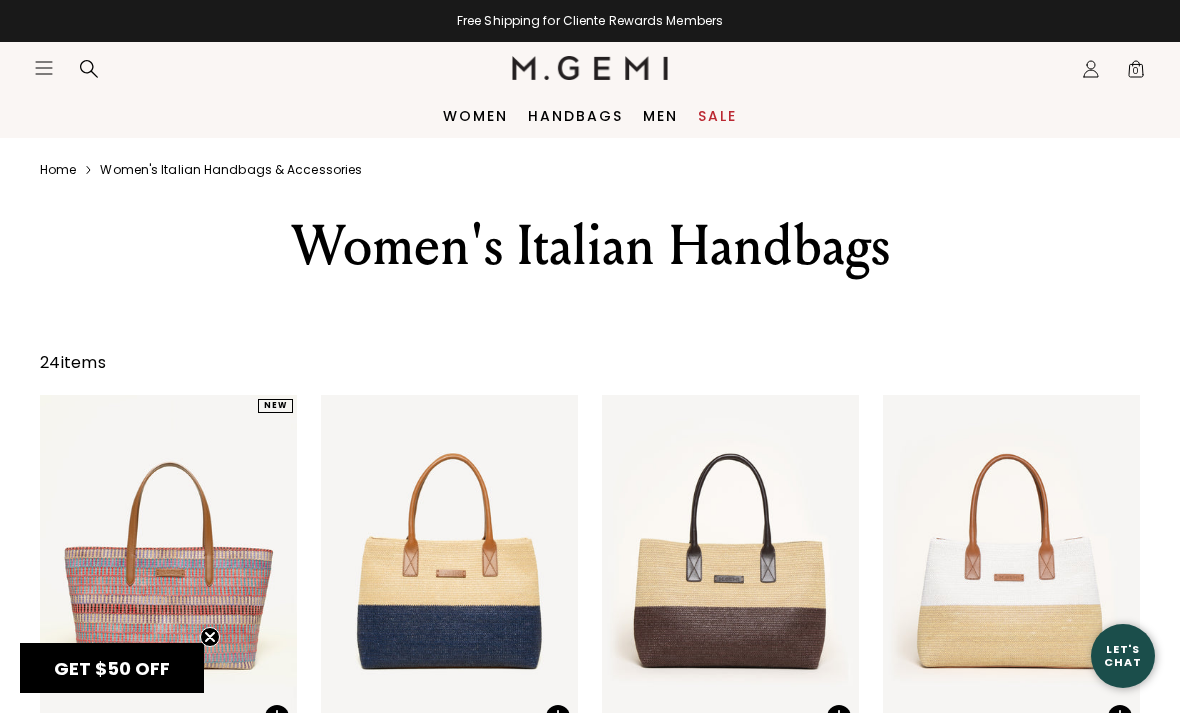 scroll, scrollTop: 0, scrollLeft: 0, axis: both 